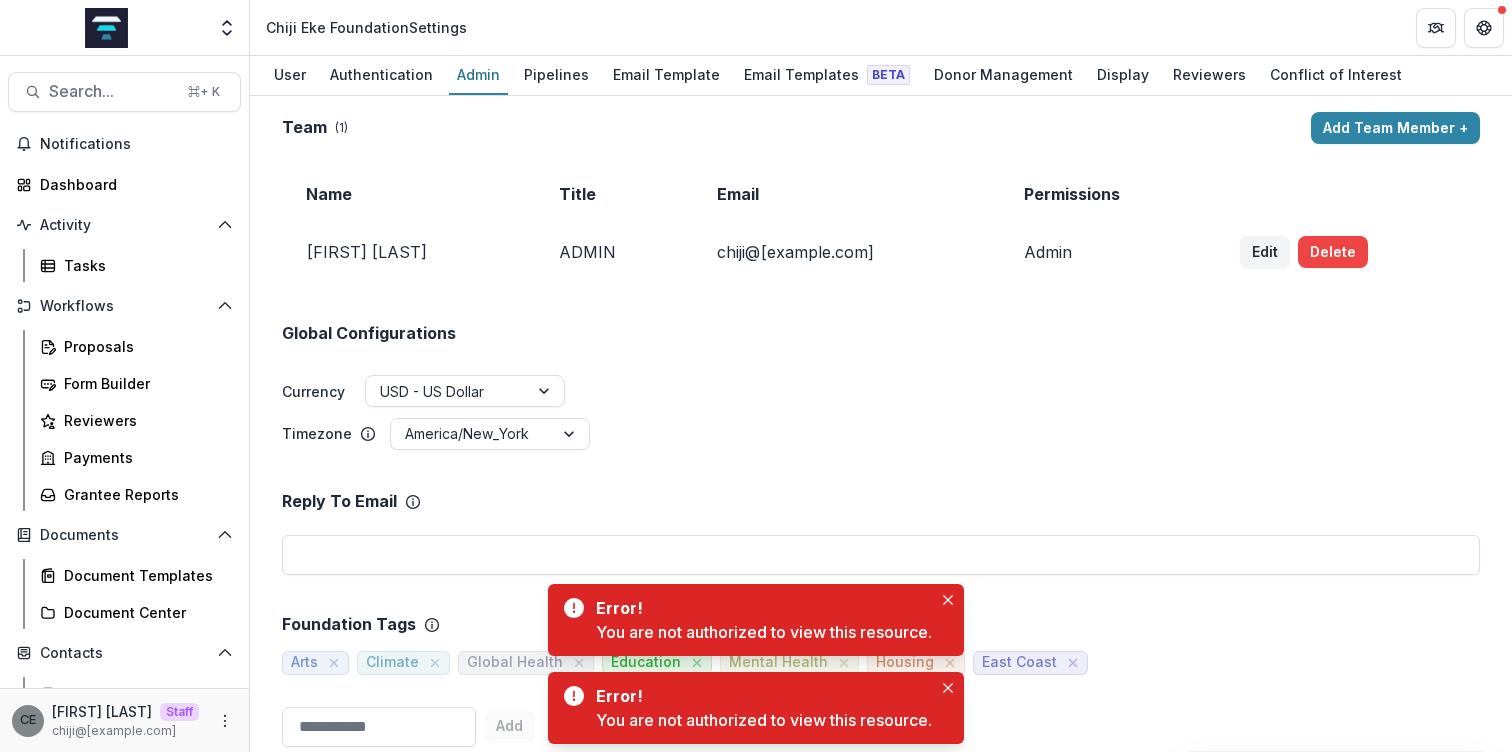 scroll, scrollTop: 0, scrollLeft: 0, axis: both 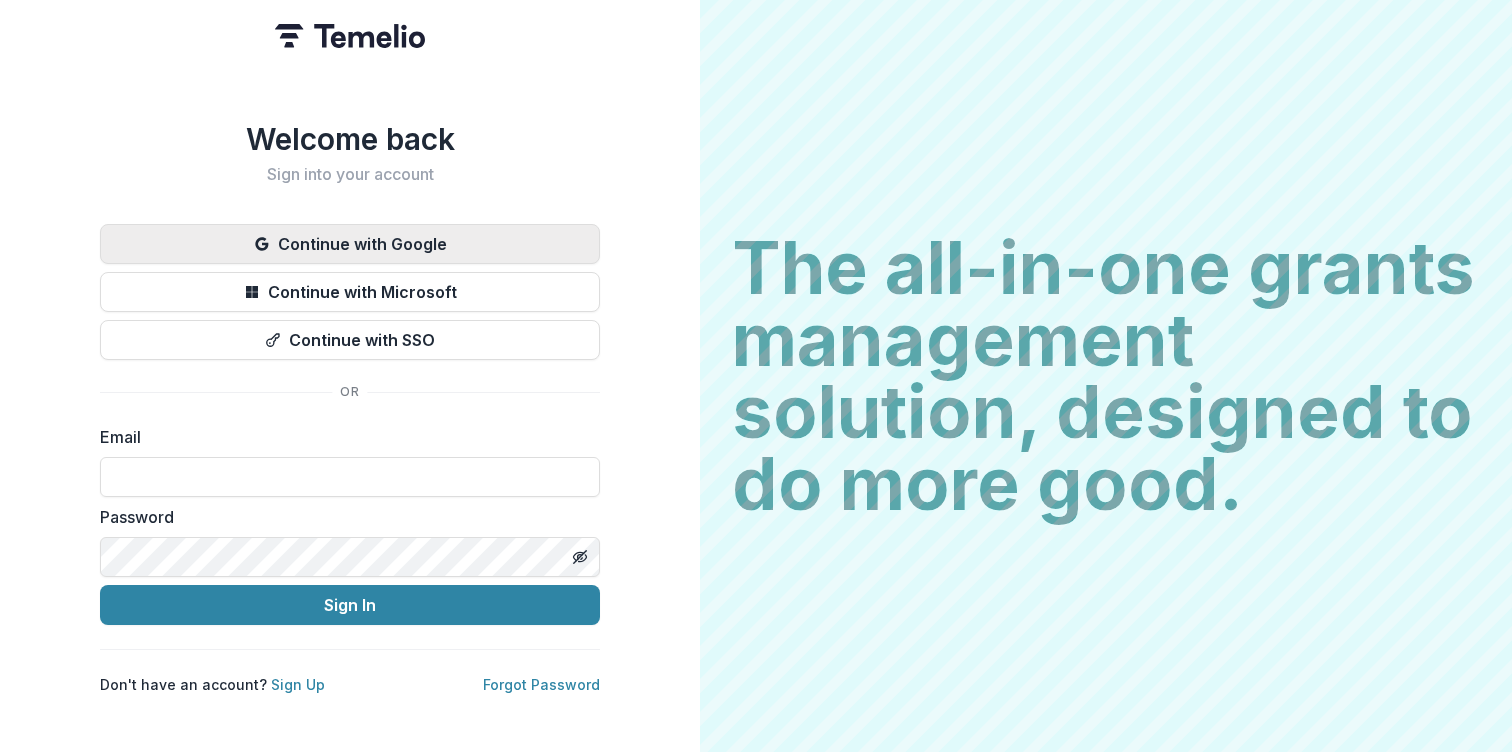 click on "Continue with Google" at bounding box center [350, 244] 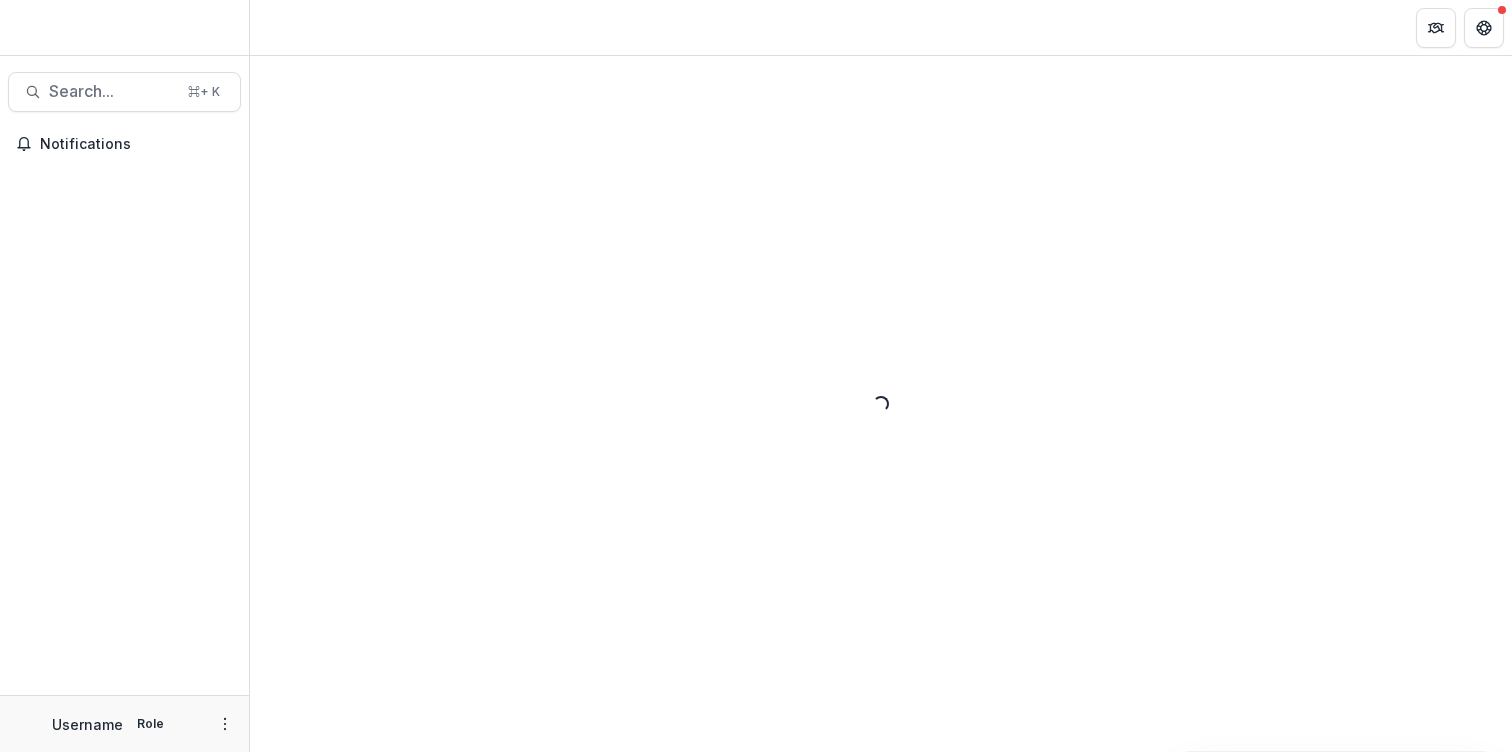 scroll, scrollTop: 0, scrollLeft: 0, axis: both 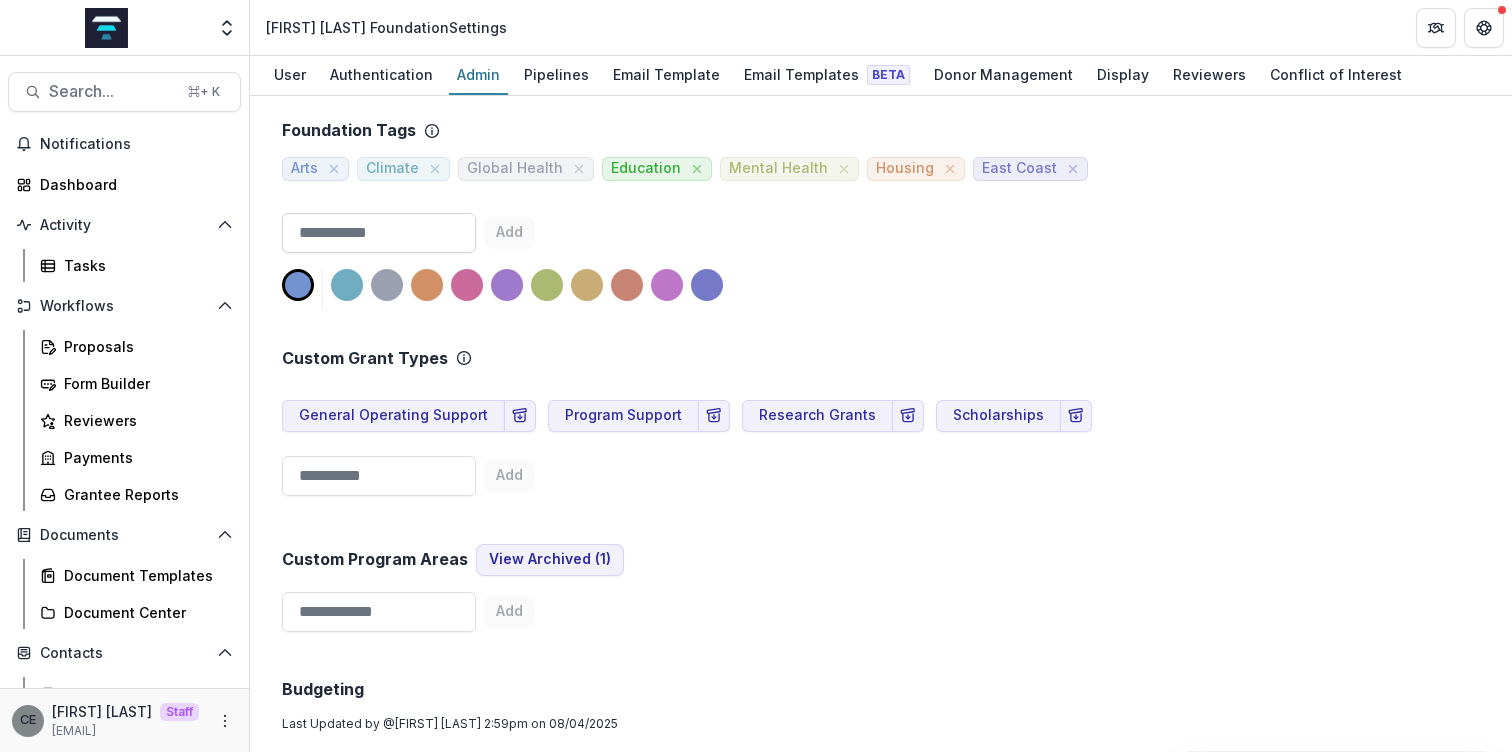 click at bounding box center [379, 233] 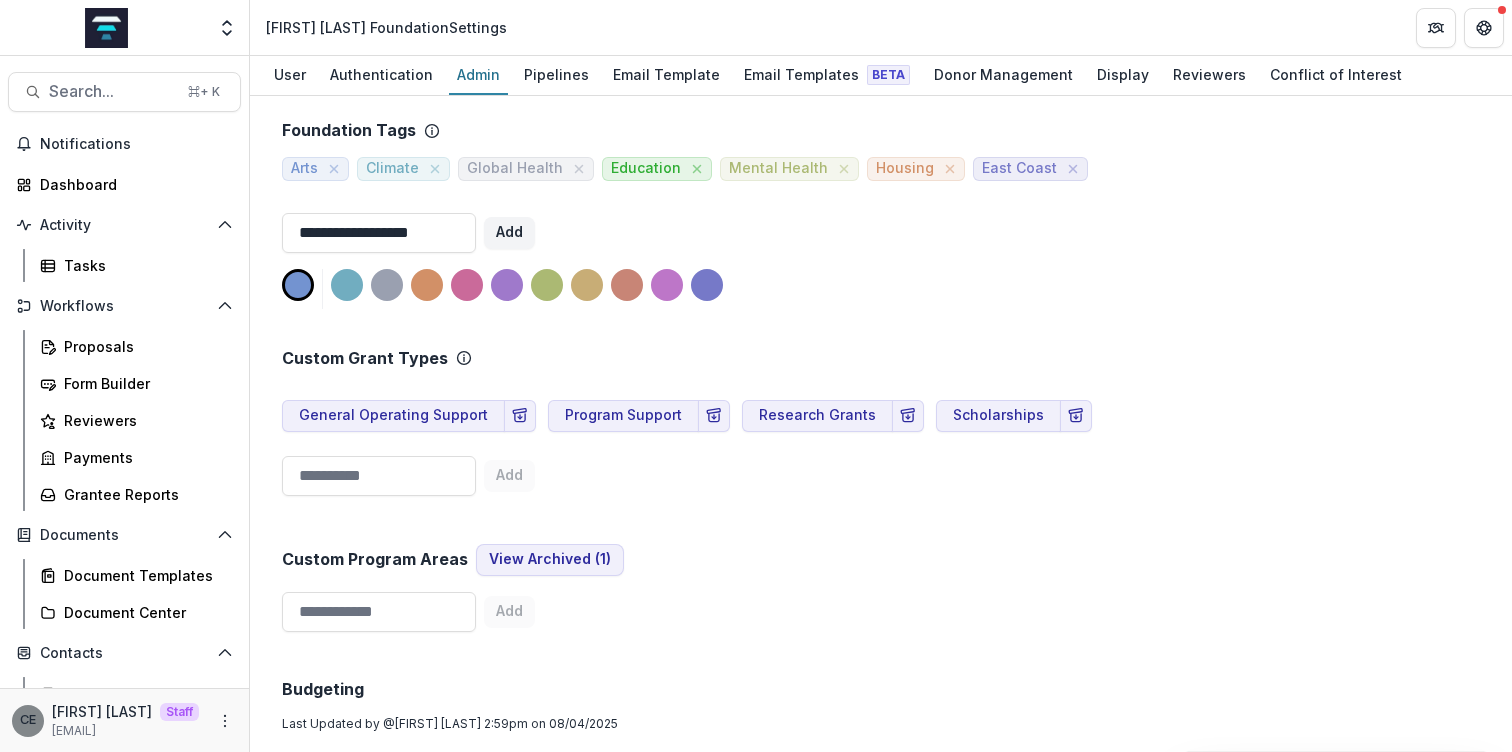 type on "**********" 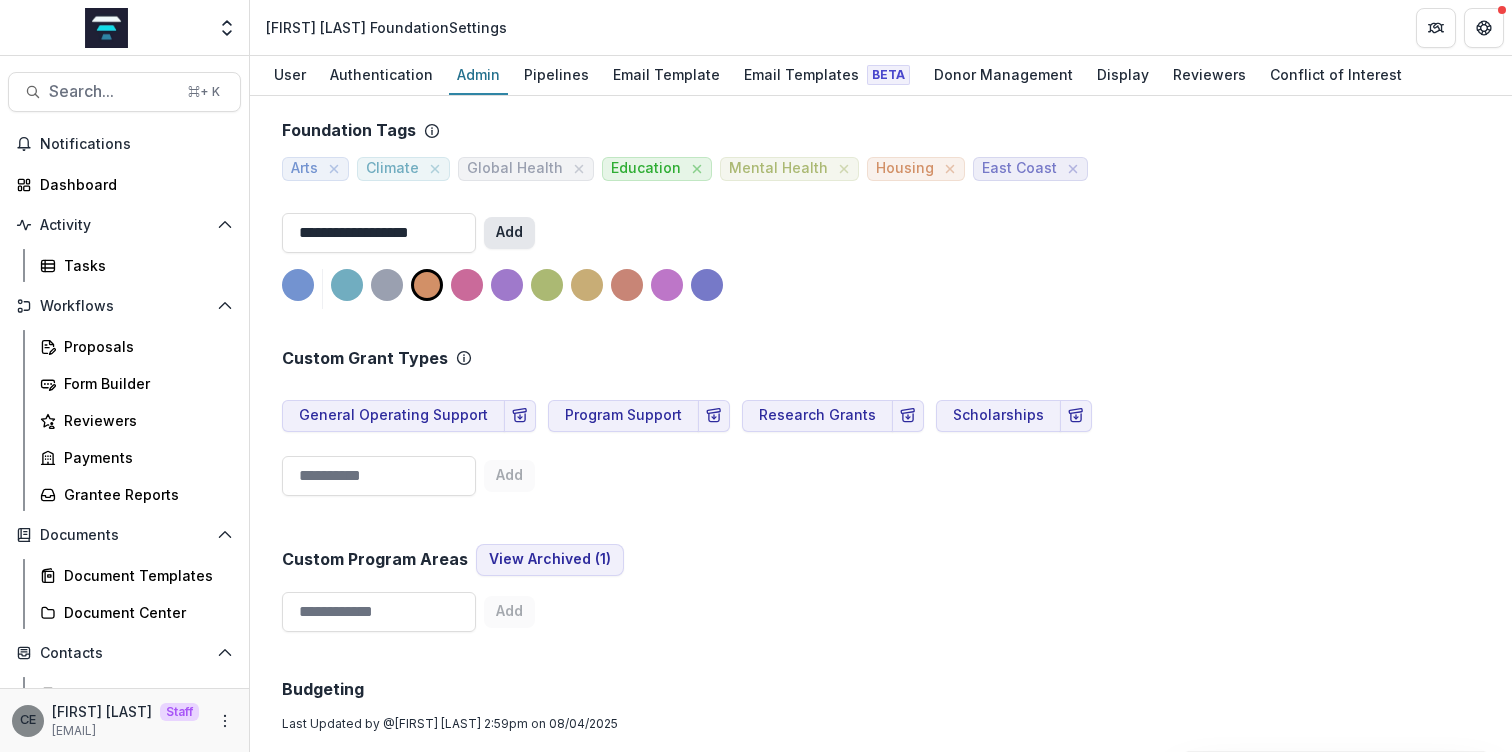 click on "Add" at bounding box center [509, 233] 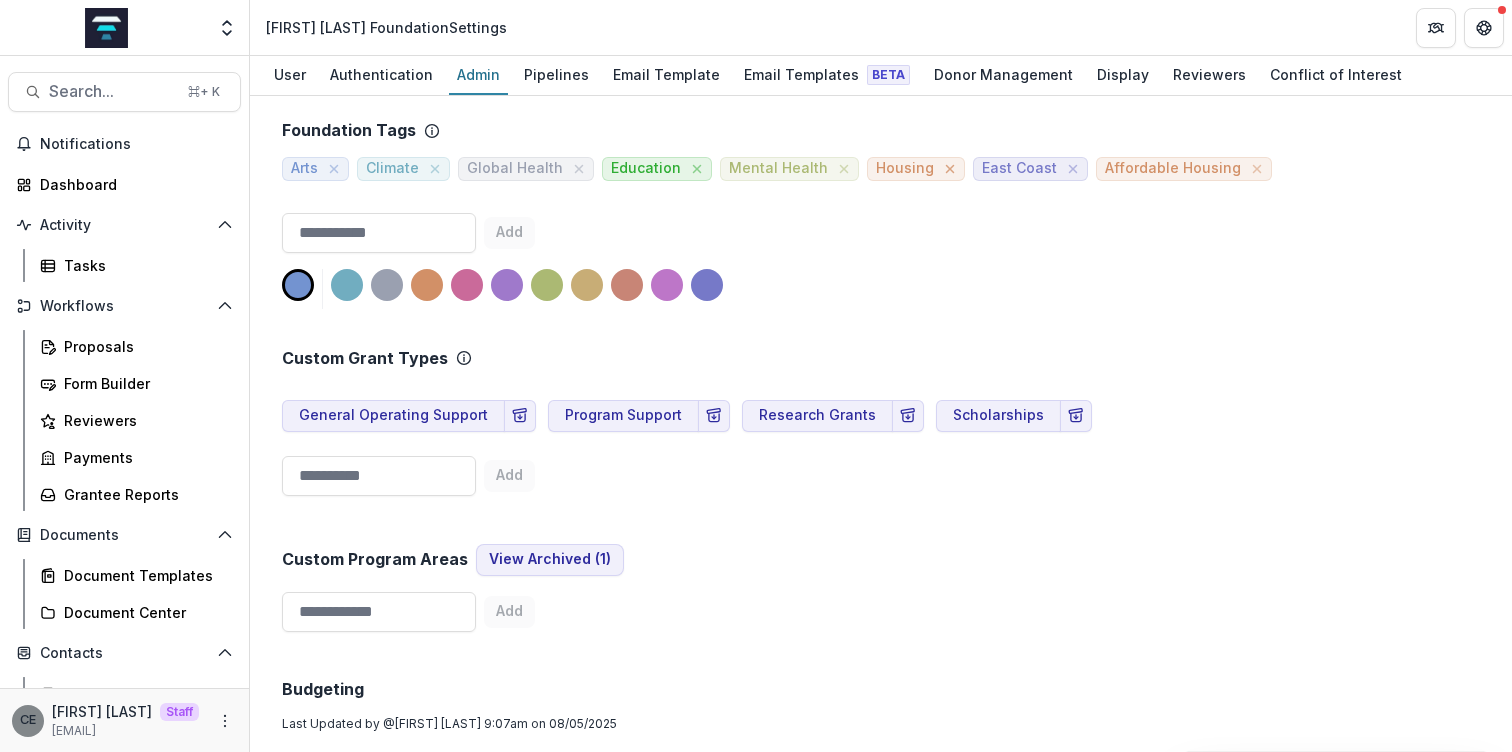 click 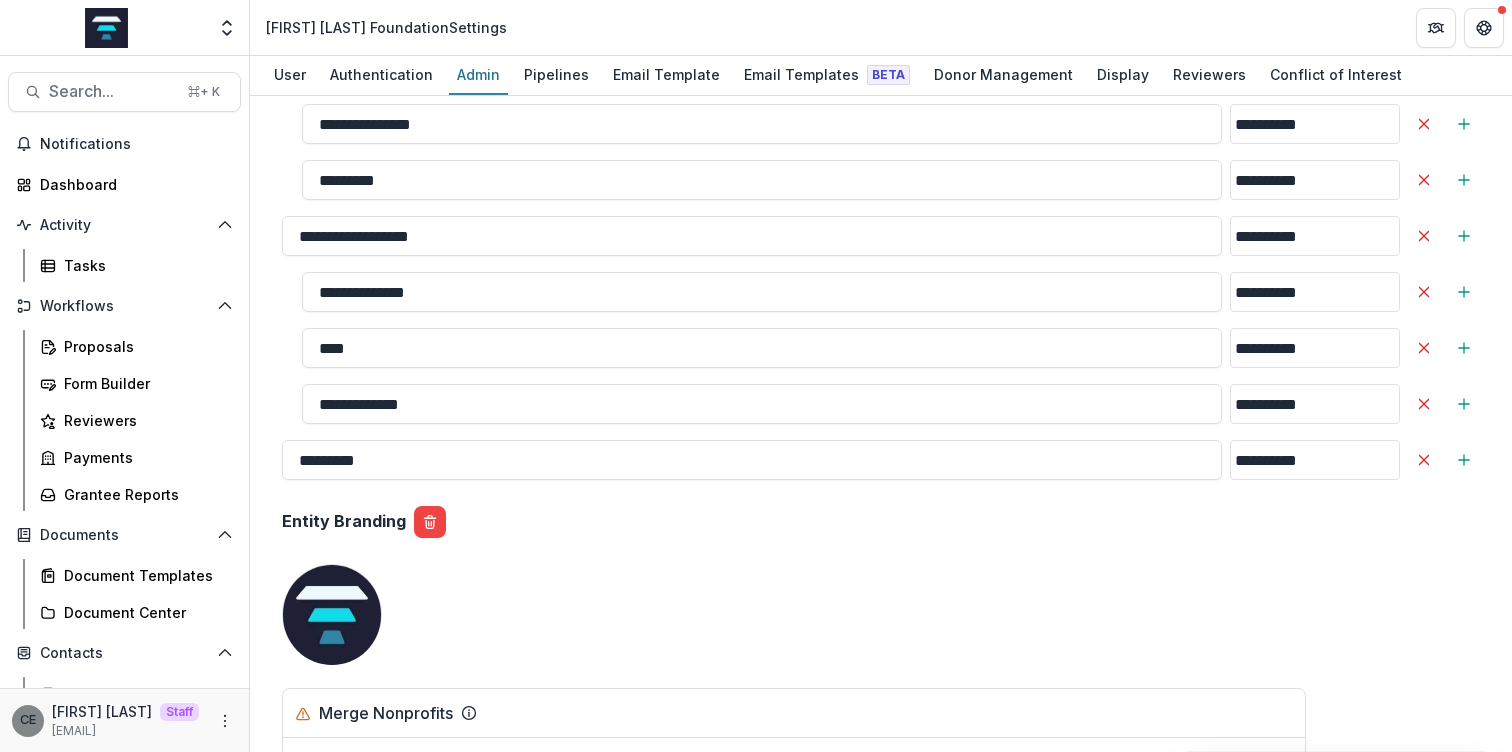 scroll, scrollTop: 1552, scrollLeft: 0, axis: vertical 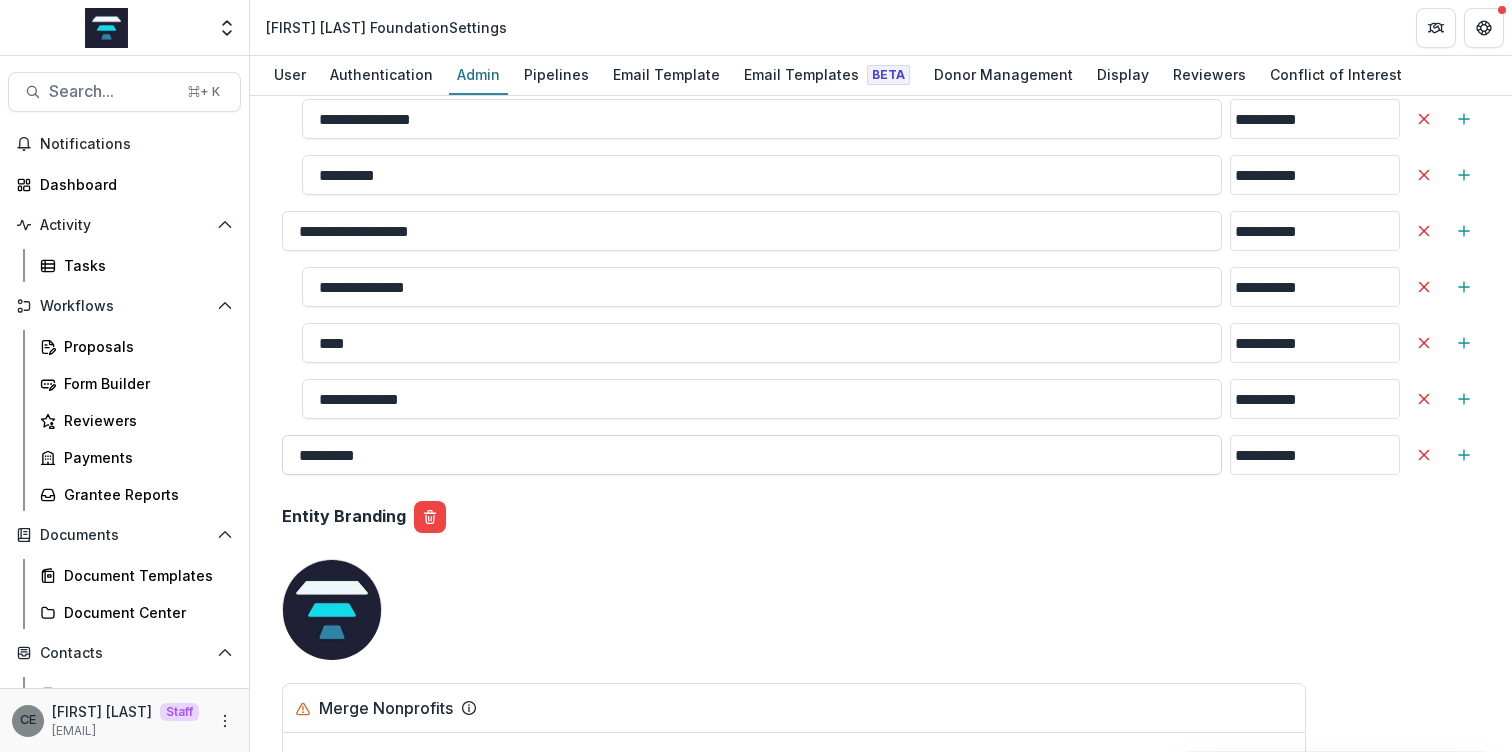 click on "*********" at bounding box center [752, 455] 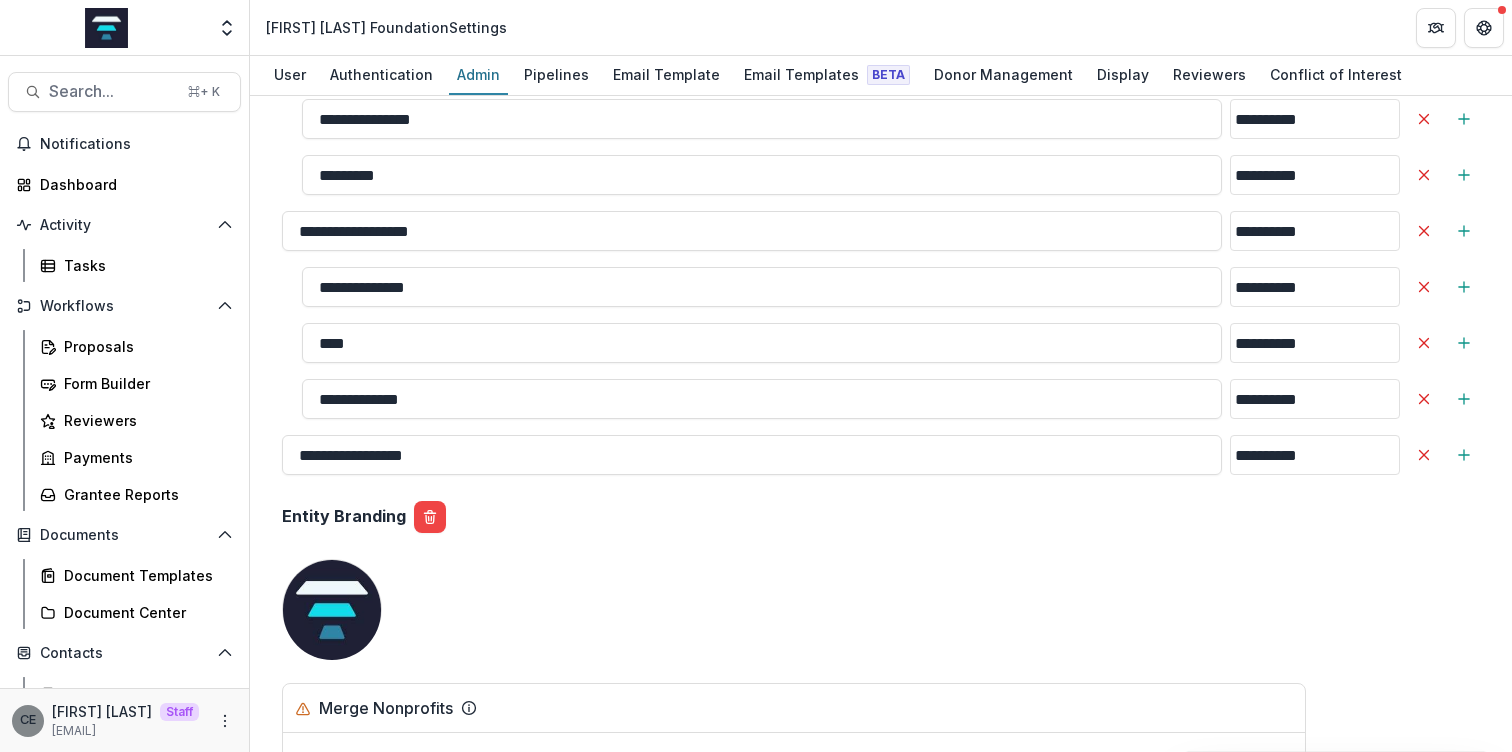 type on "**********" 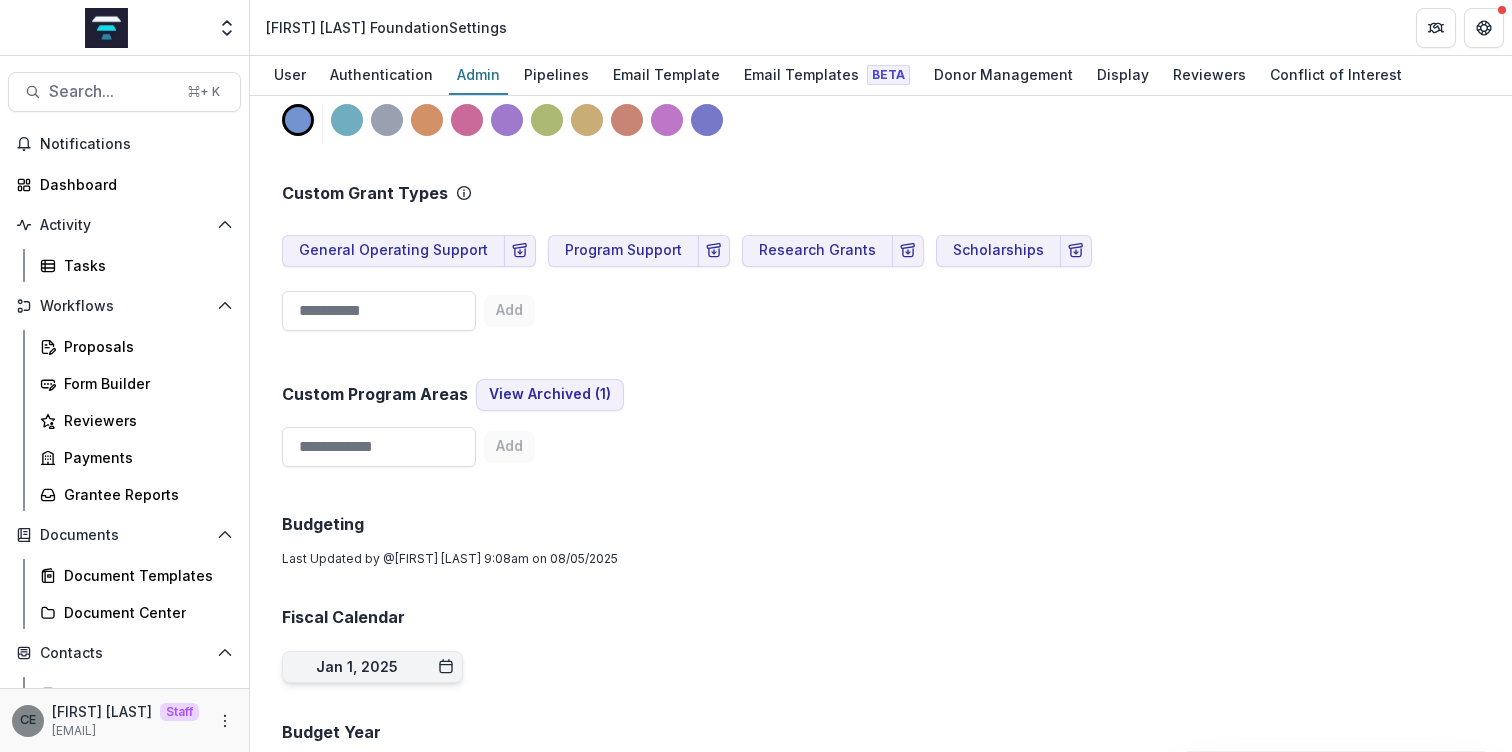 scroll, scrollTop: 651, scrollLeft: 0, axis: vertical 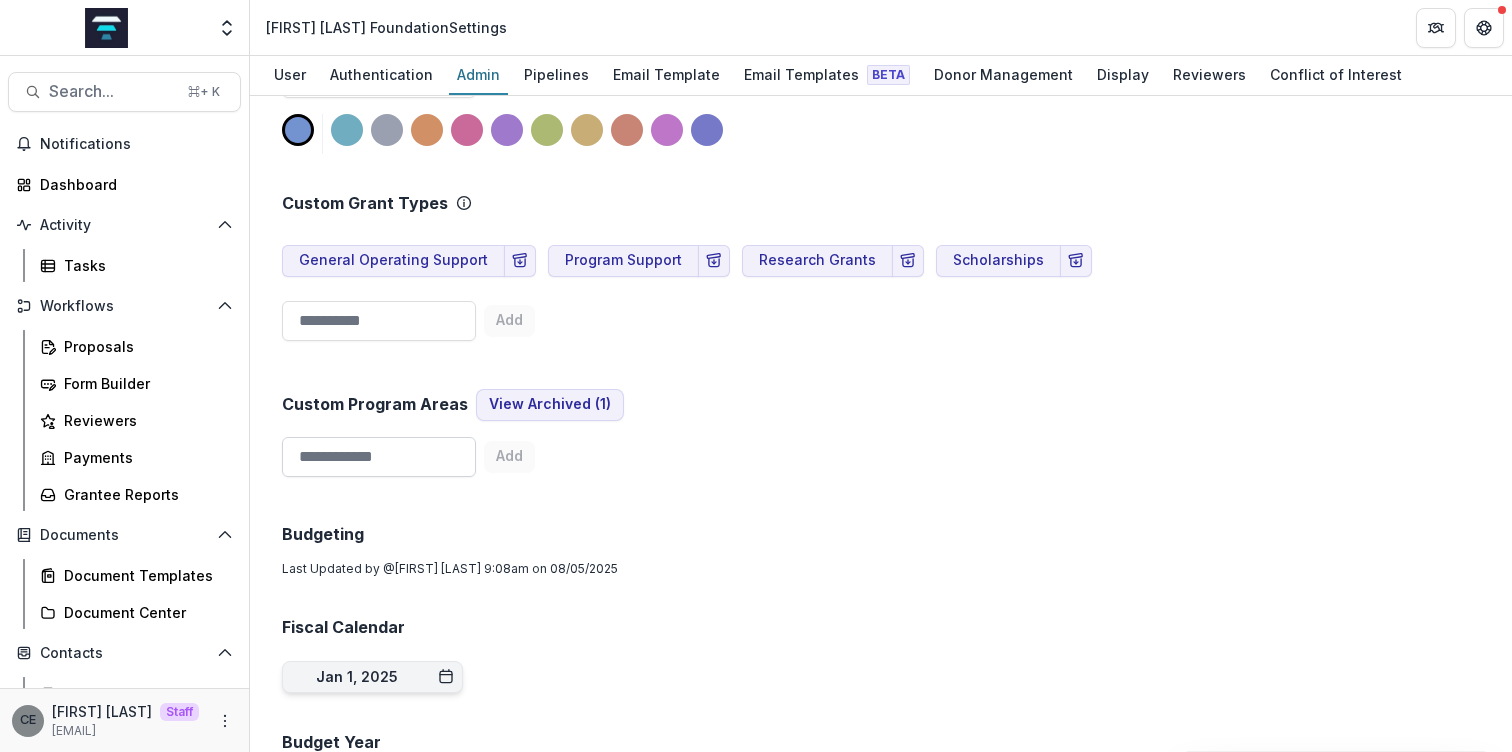 click at bounding box center [379, 457] 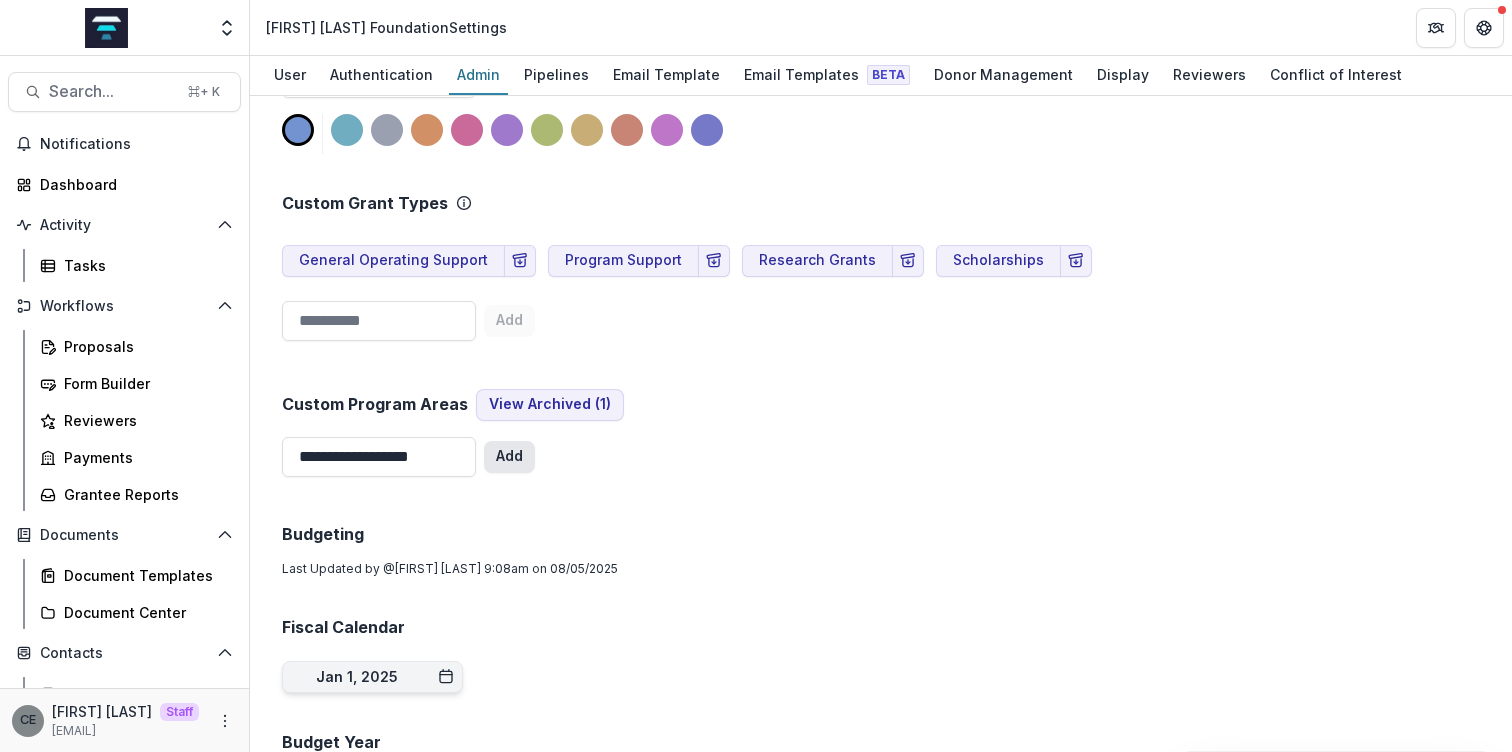 type on "**********" 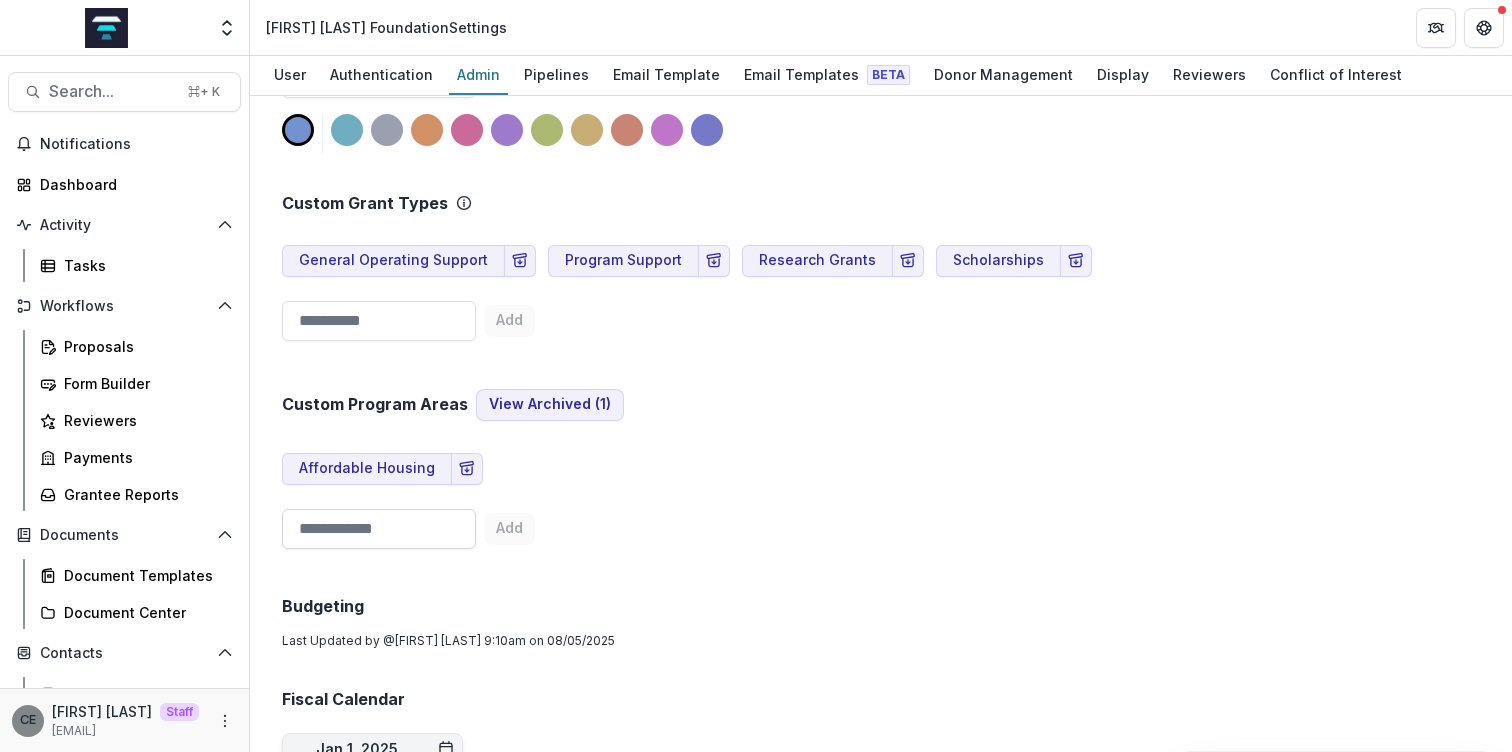 click at bounding box center (379, 529) 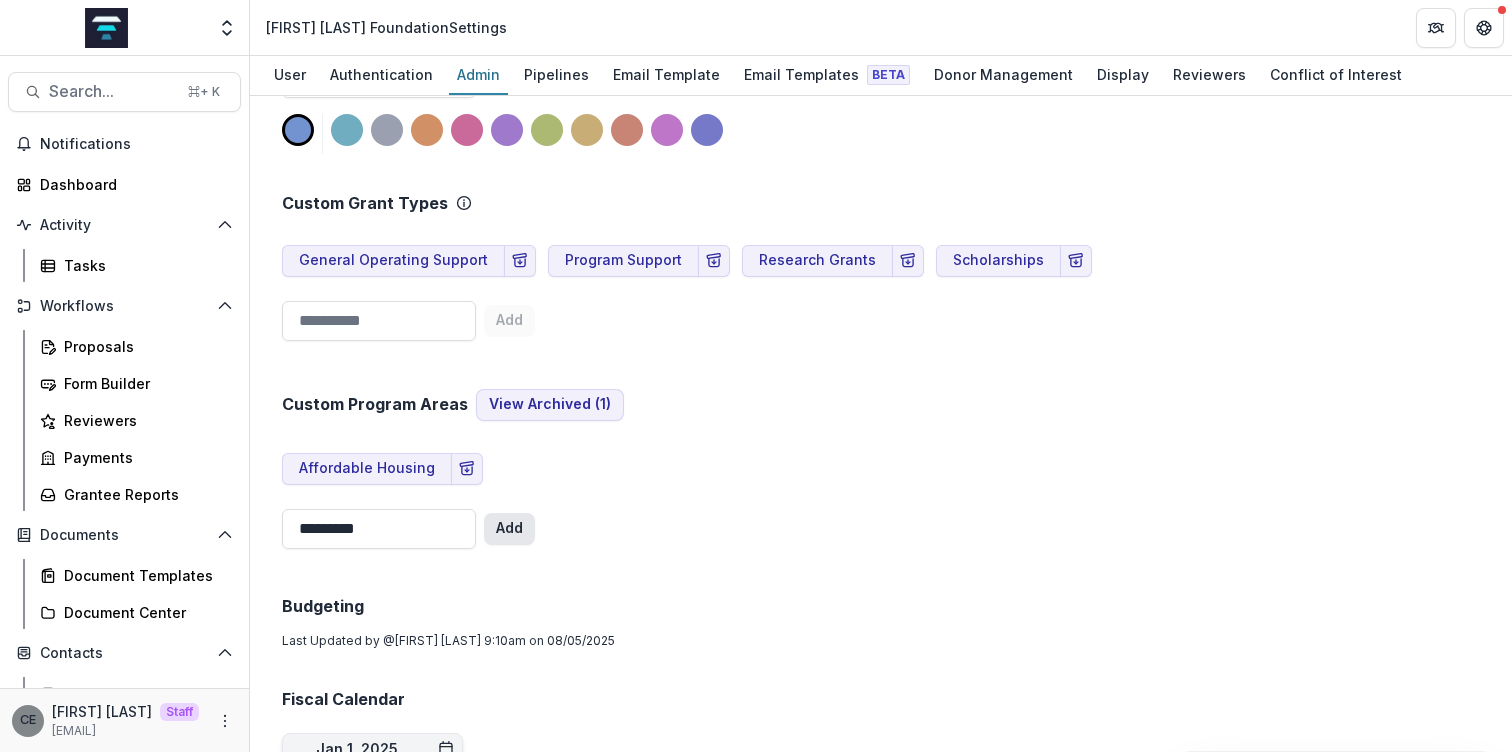 type on "*********" 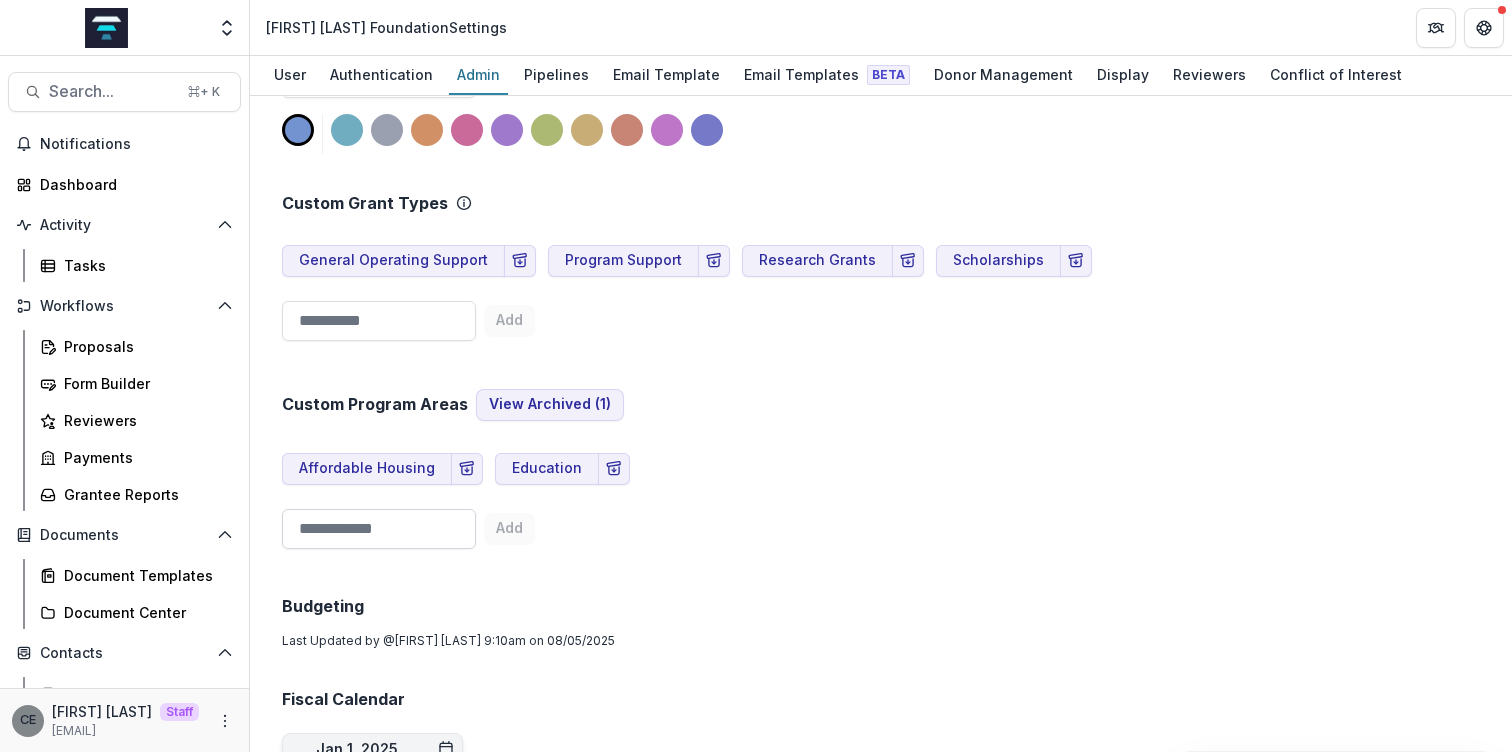 click at bounding box center [379, 529] 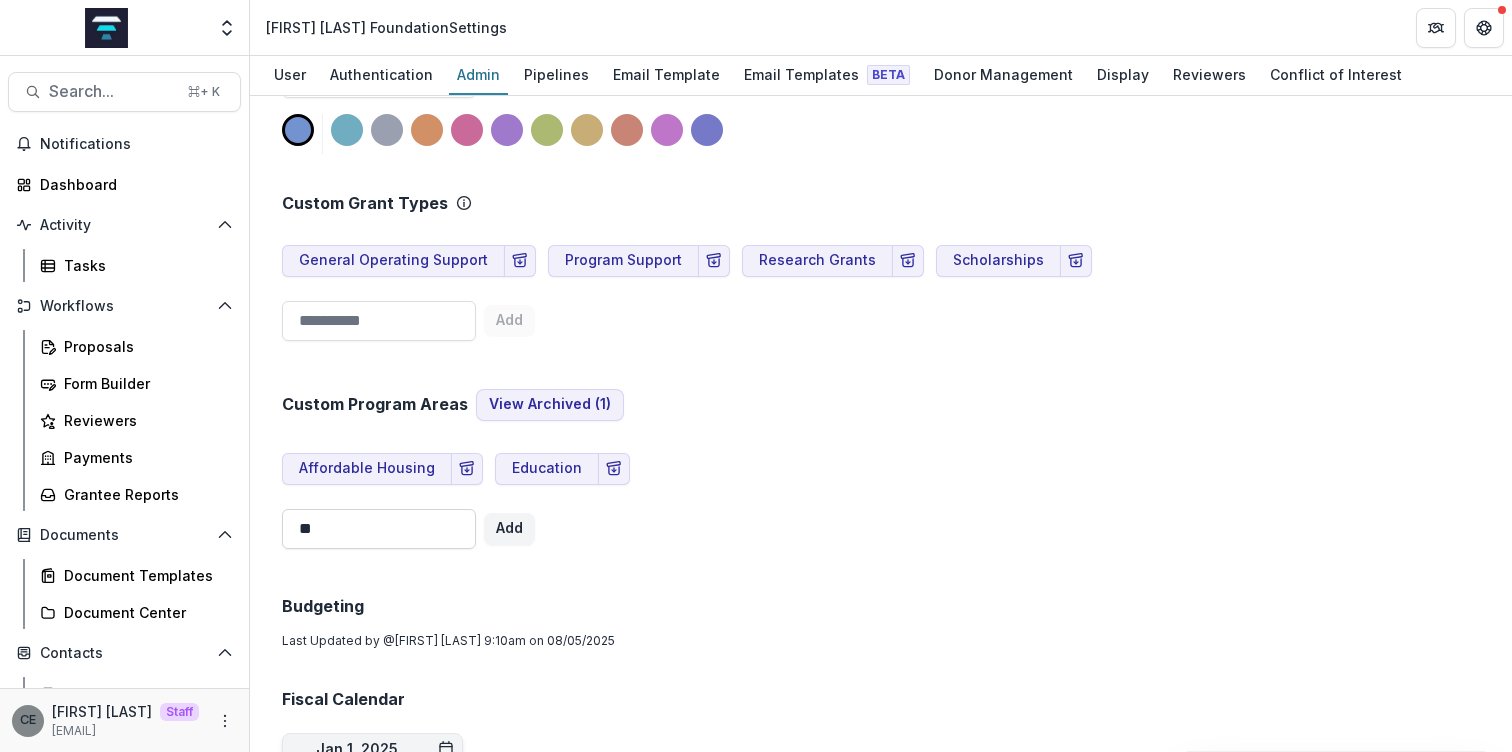 type on "*" 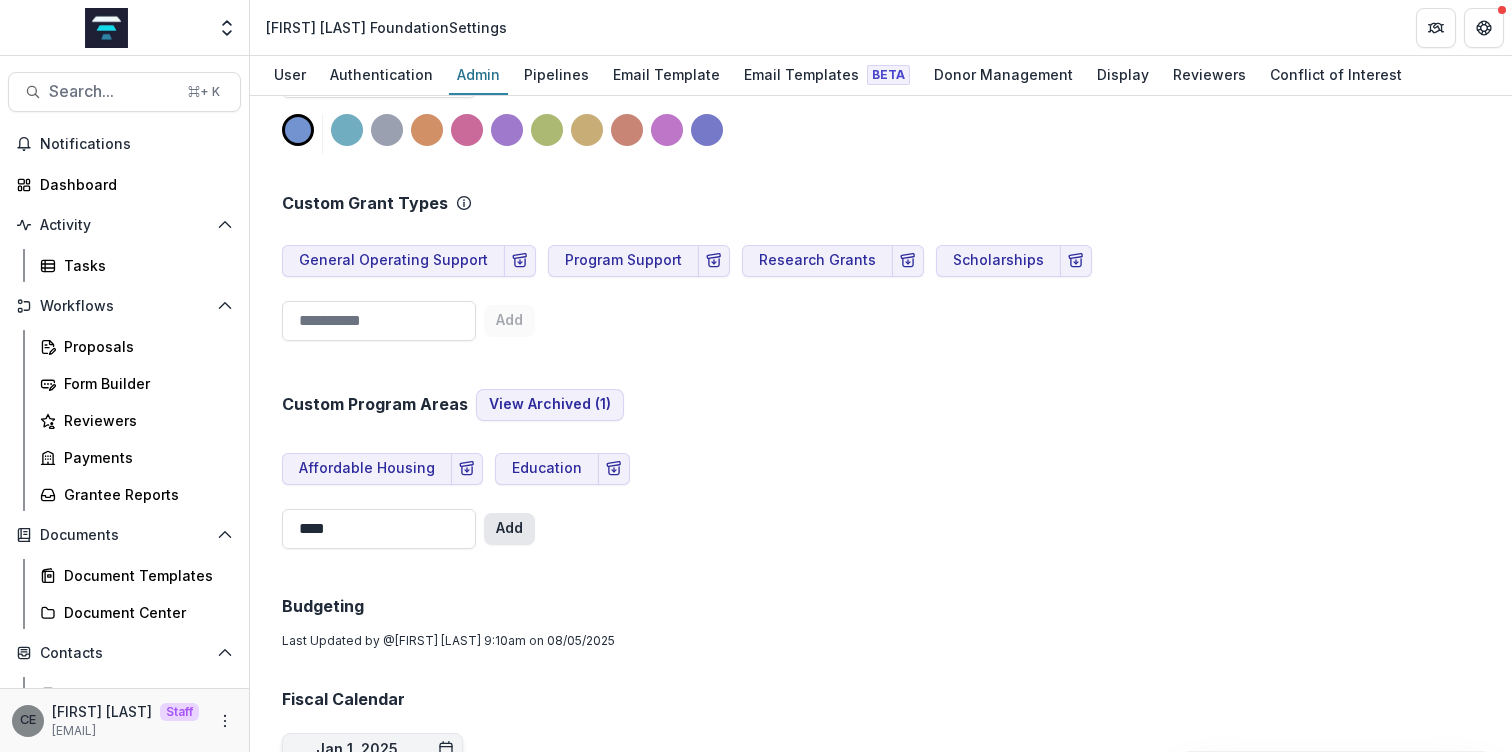 type on "****" 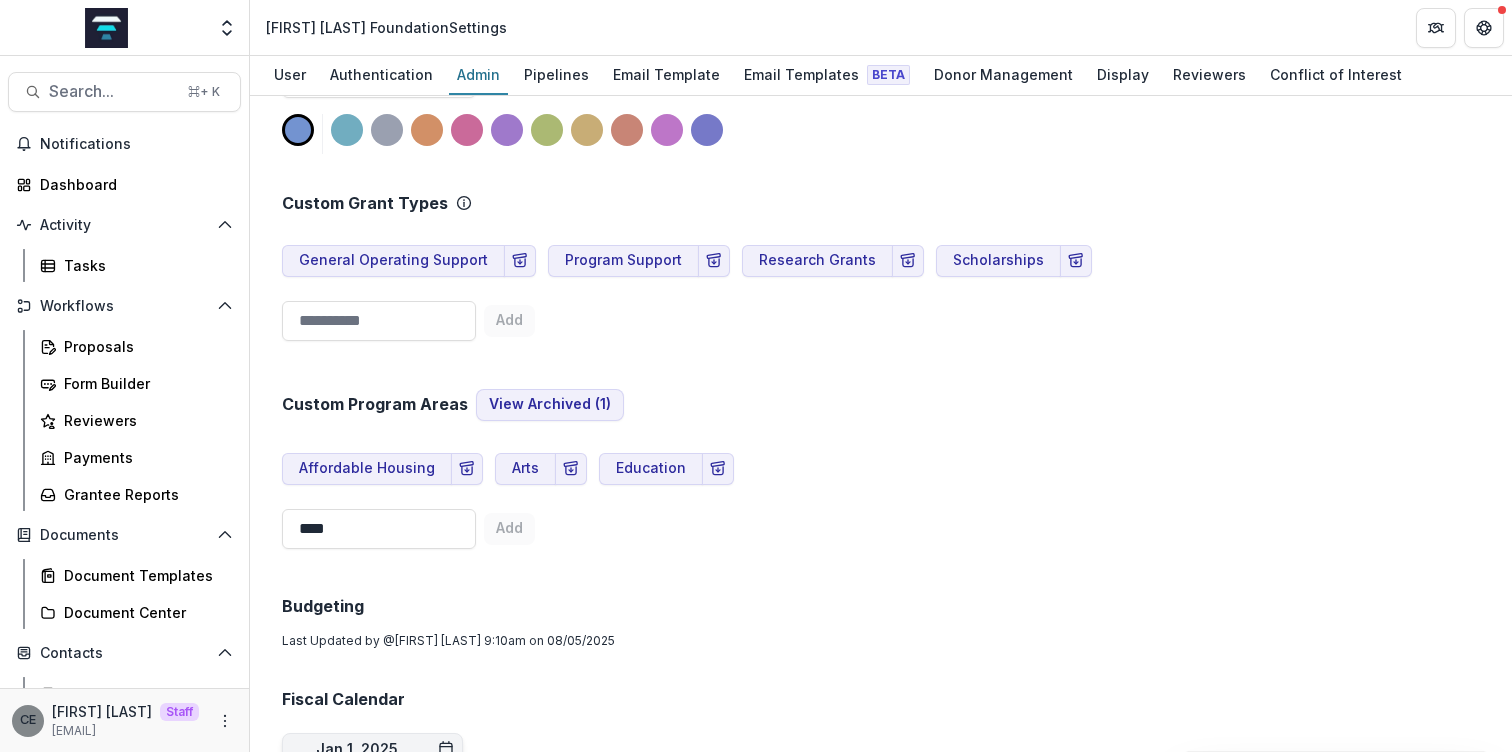 type 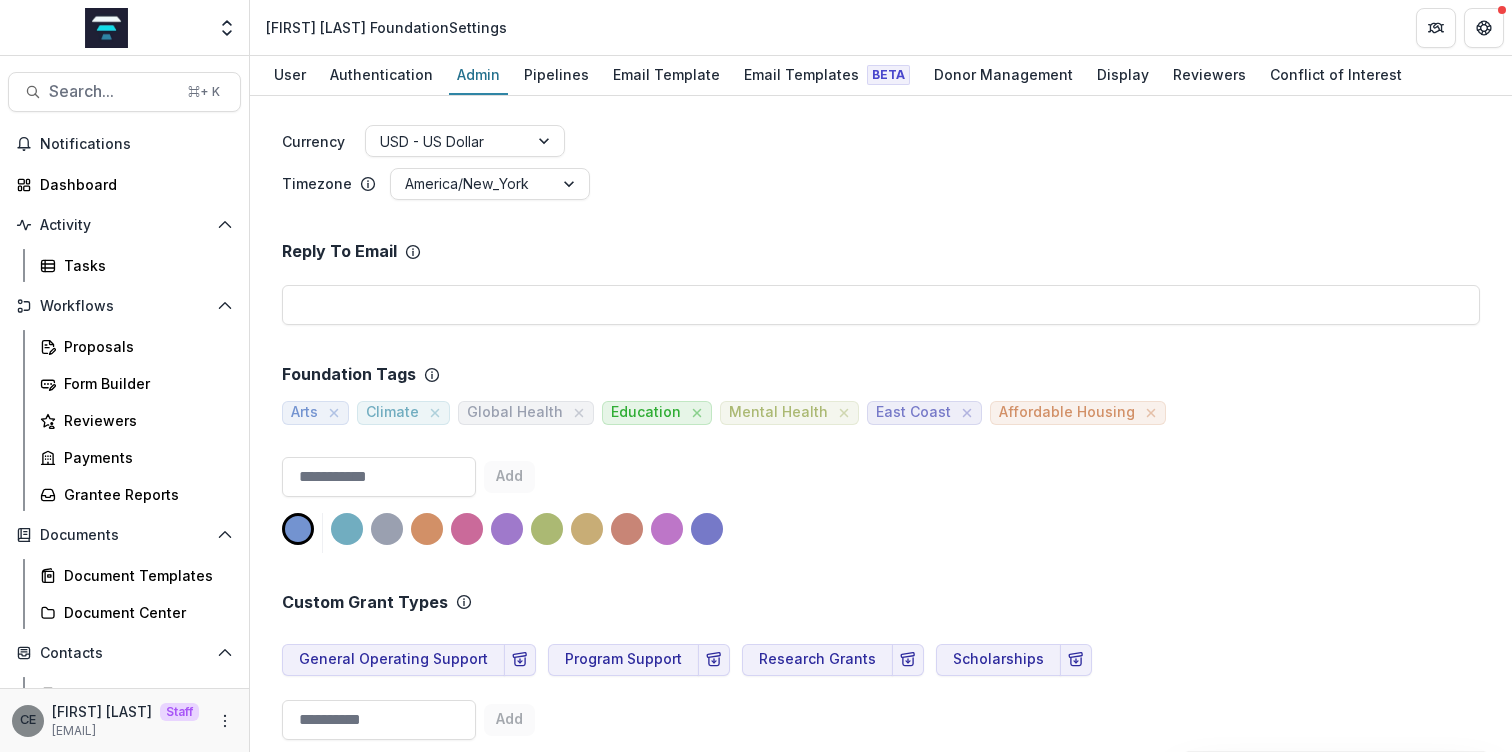 scroll, scrollTop: 260, scrollLeft: 0, axis: vertical 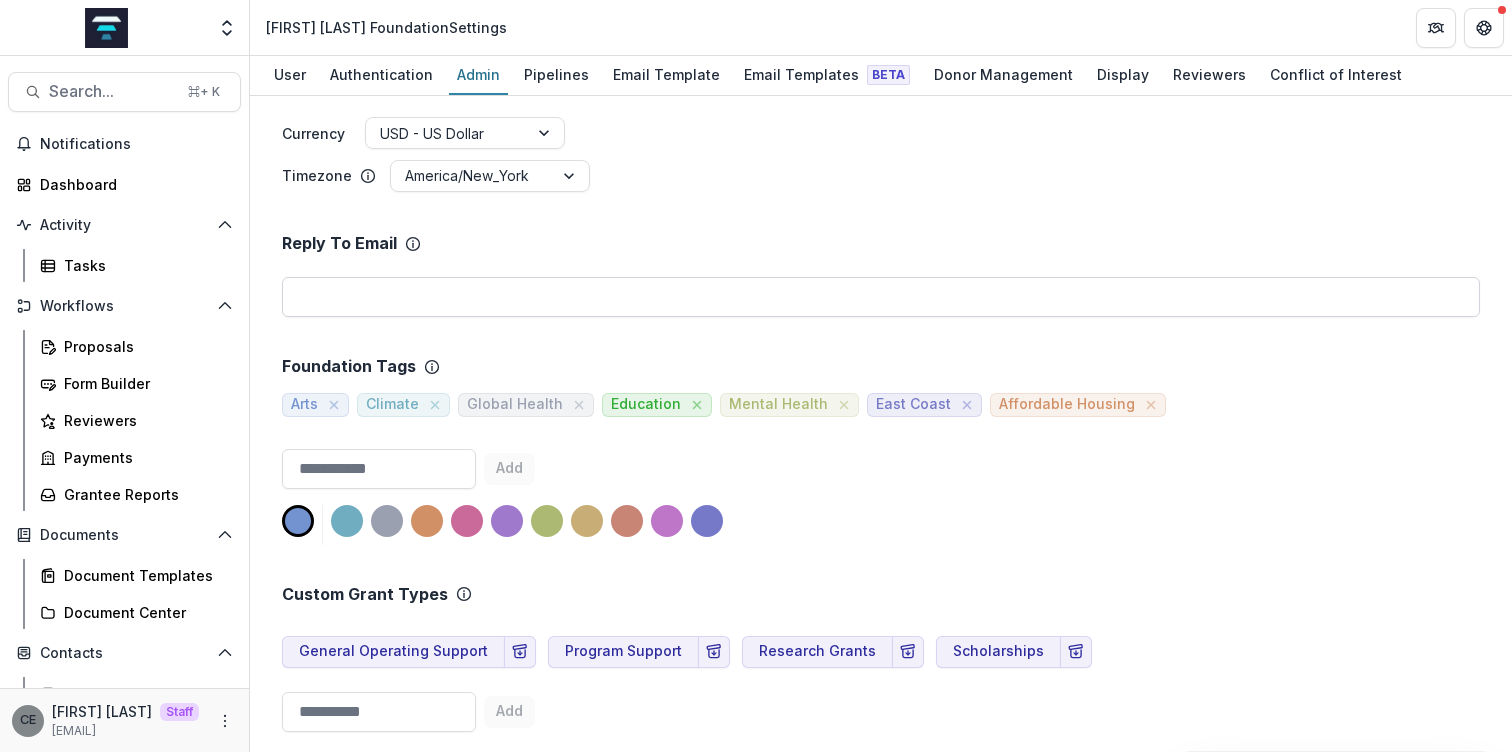 click at bounding box center (881, 297) 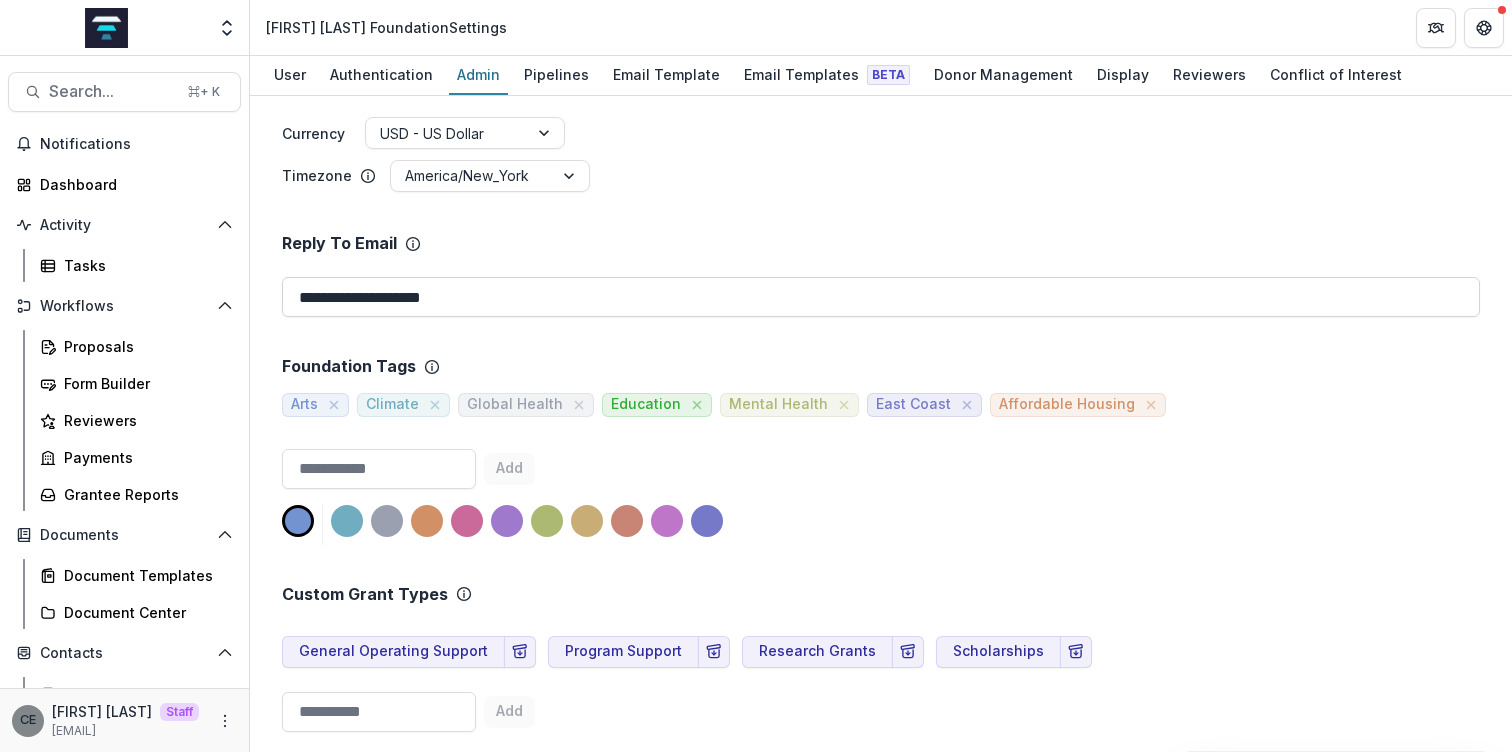 type on "**********" 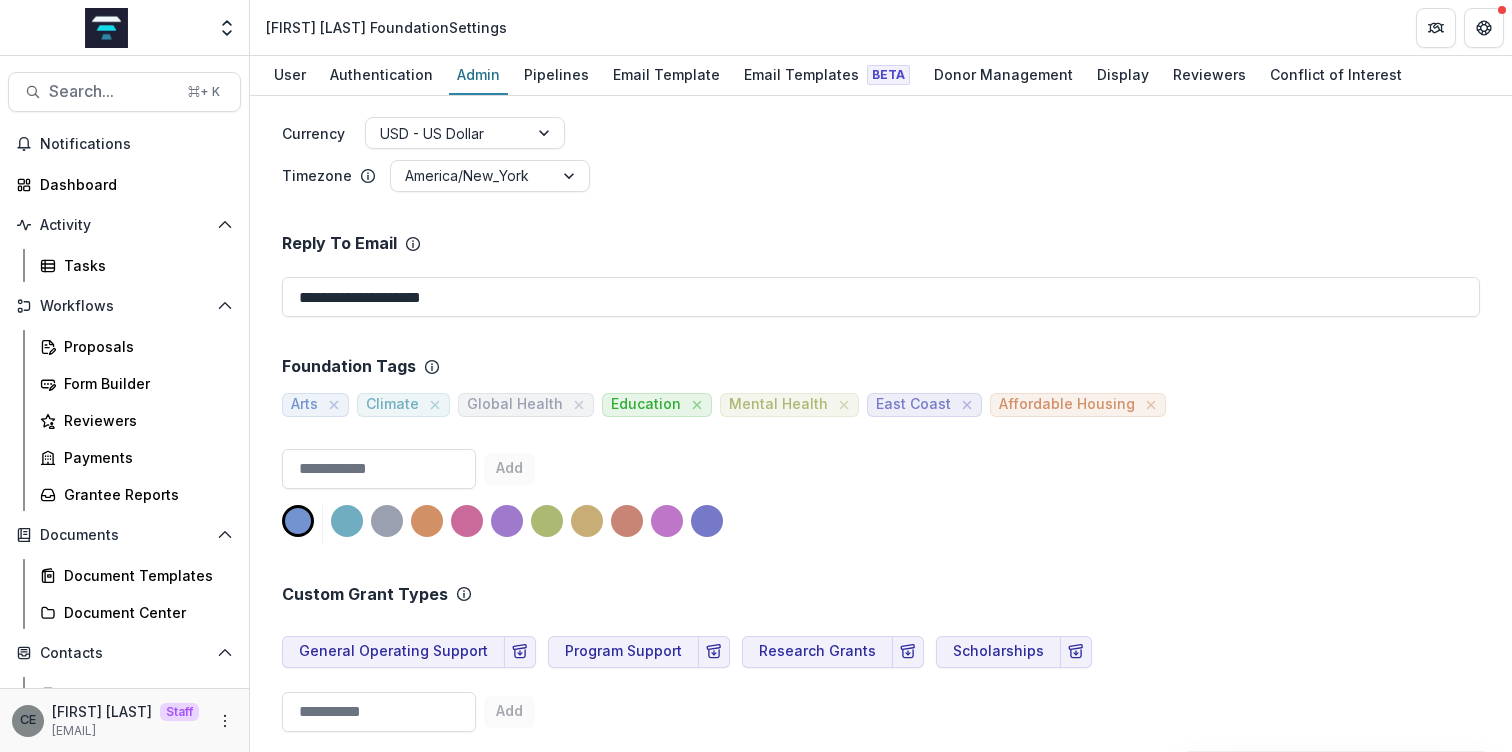 click on "**********" at bounding box center [881, 1644] 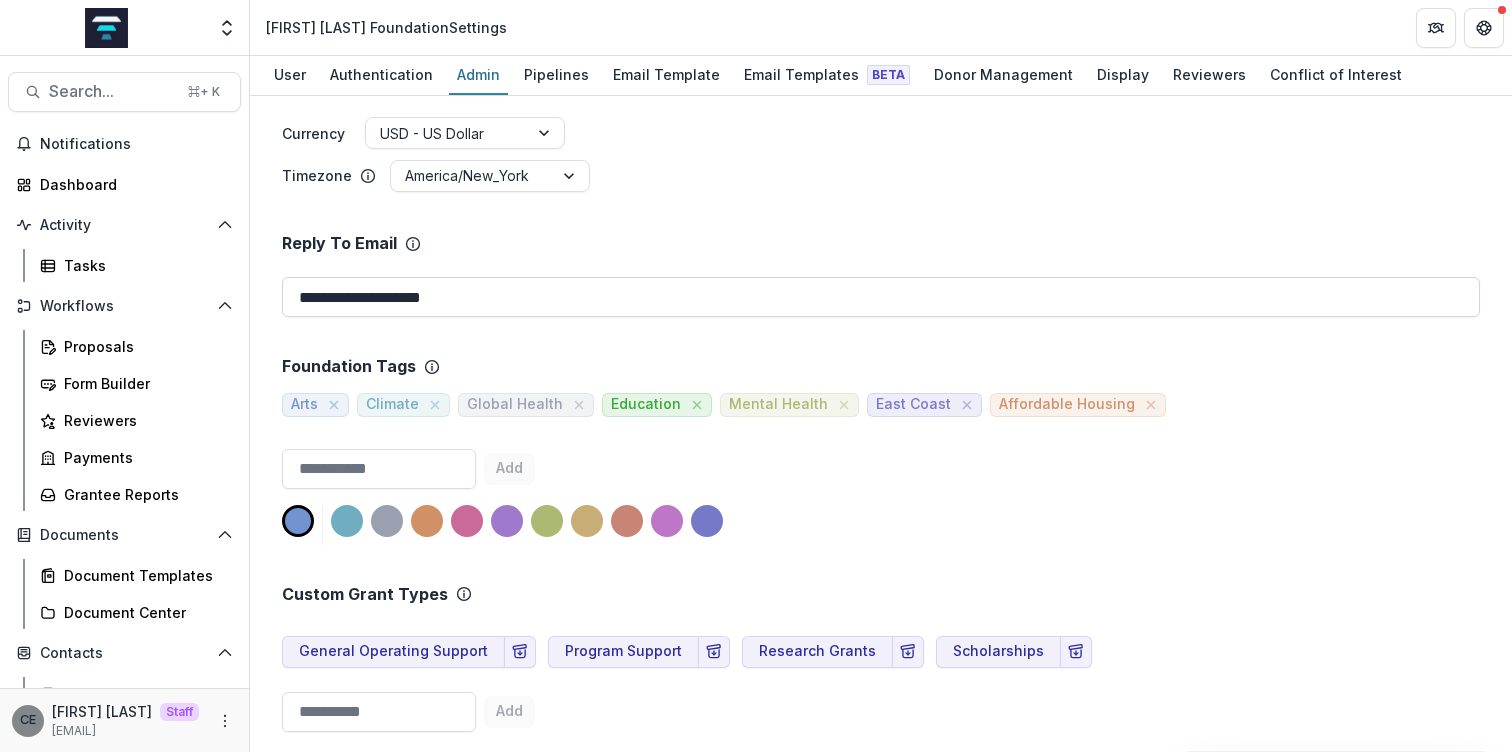 click on "**********" at bounding box center [881, 297] 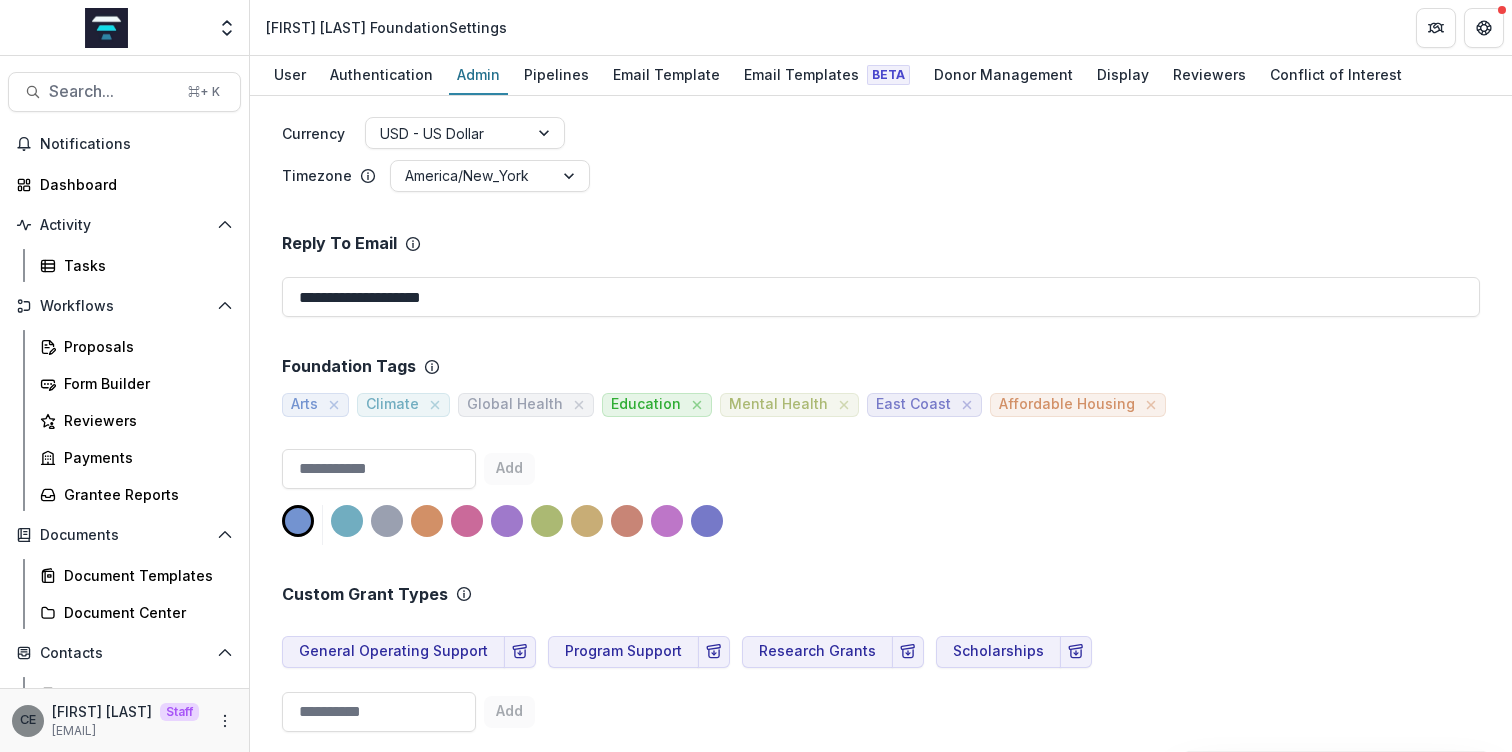 click on "**********" at bounding box center [881, 1644] 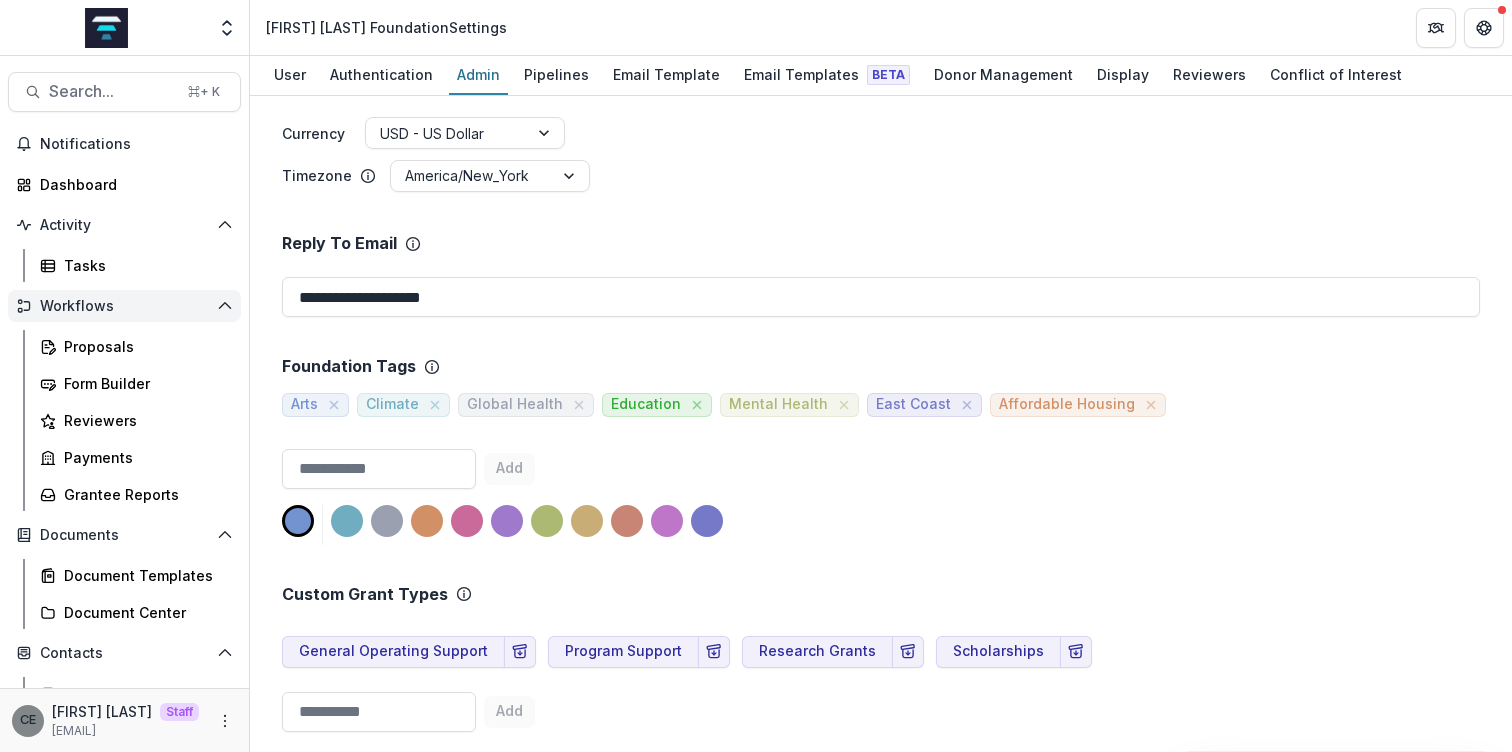 drag, startPoint x: 492, startPoint y: 308, endPoint x: 141, endPoint y: 296, distance: 351.20508 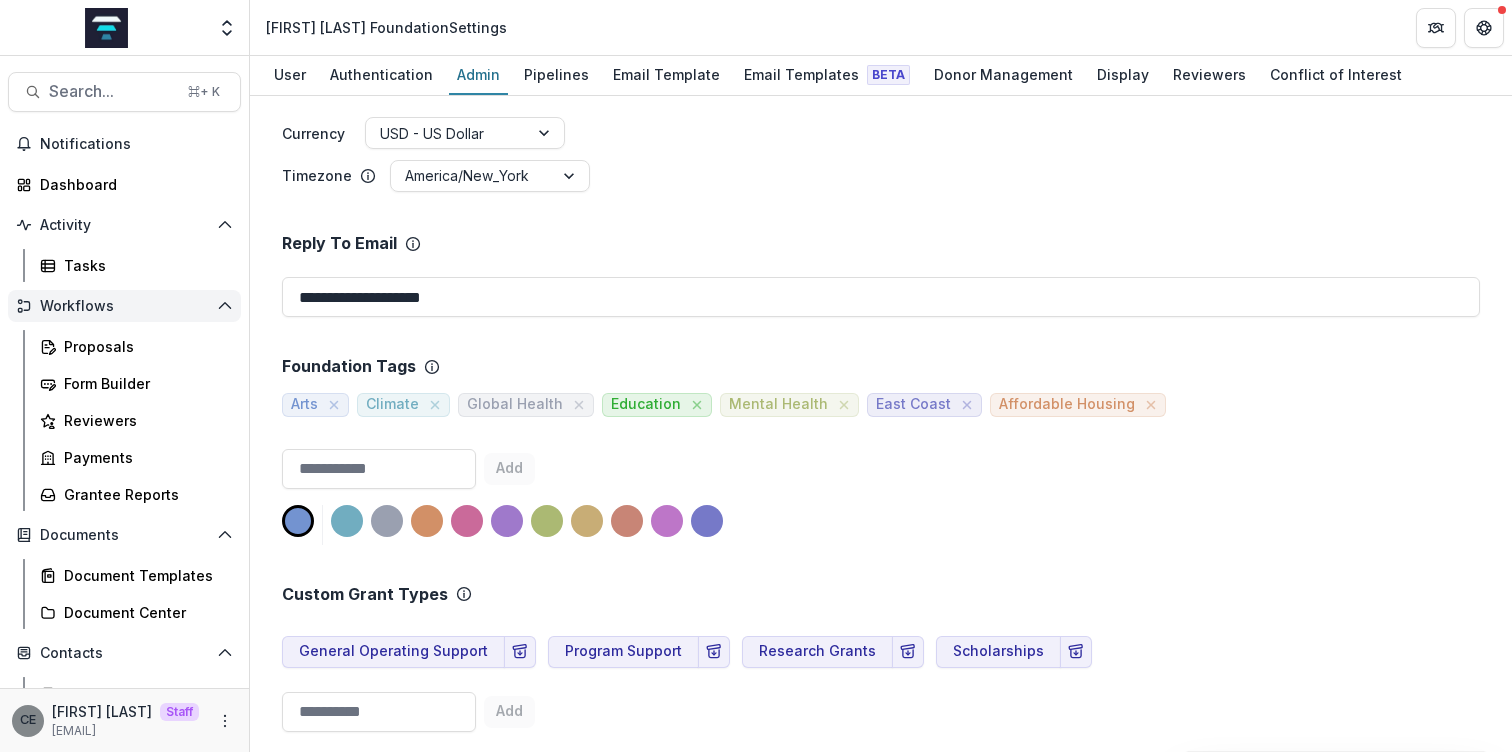 click on "**********" at bounding box center [756, 404] 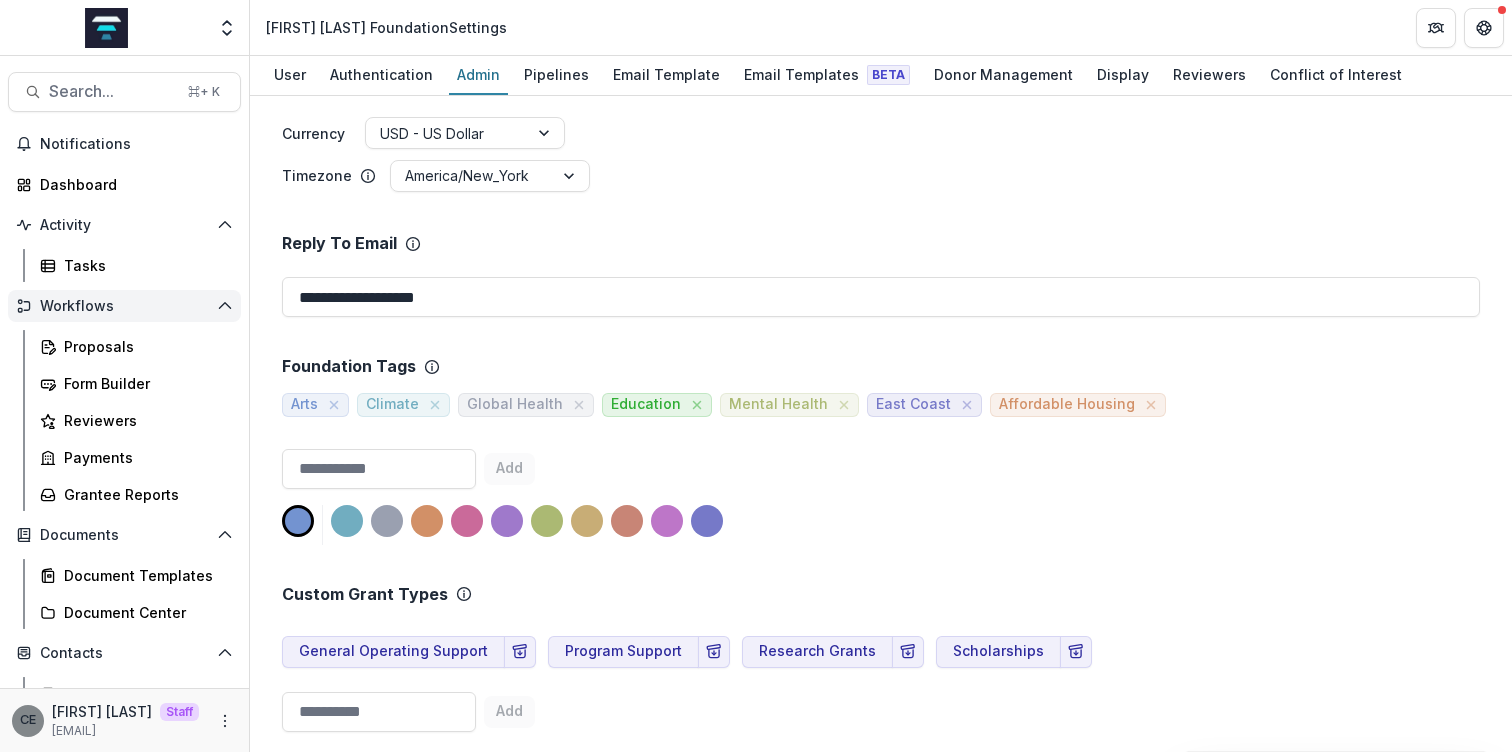 type on "**********" 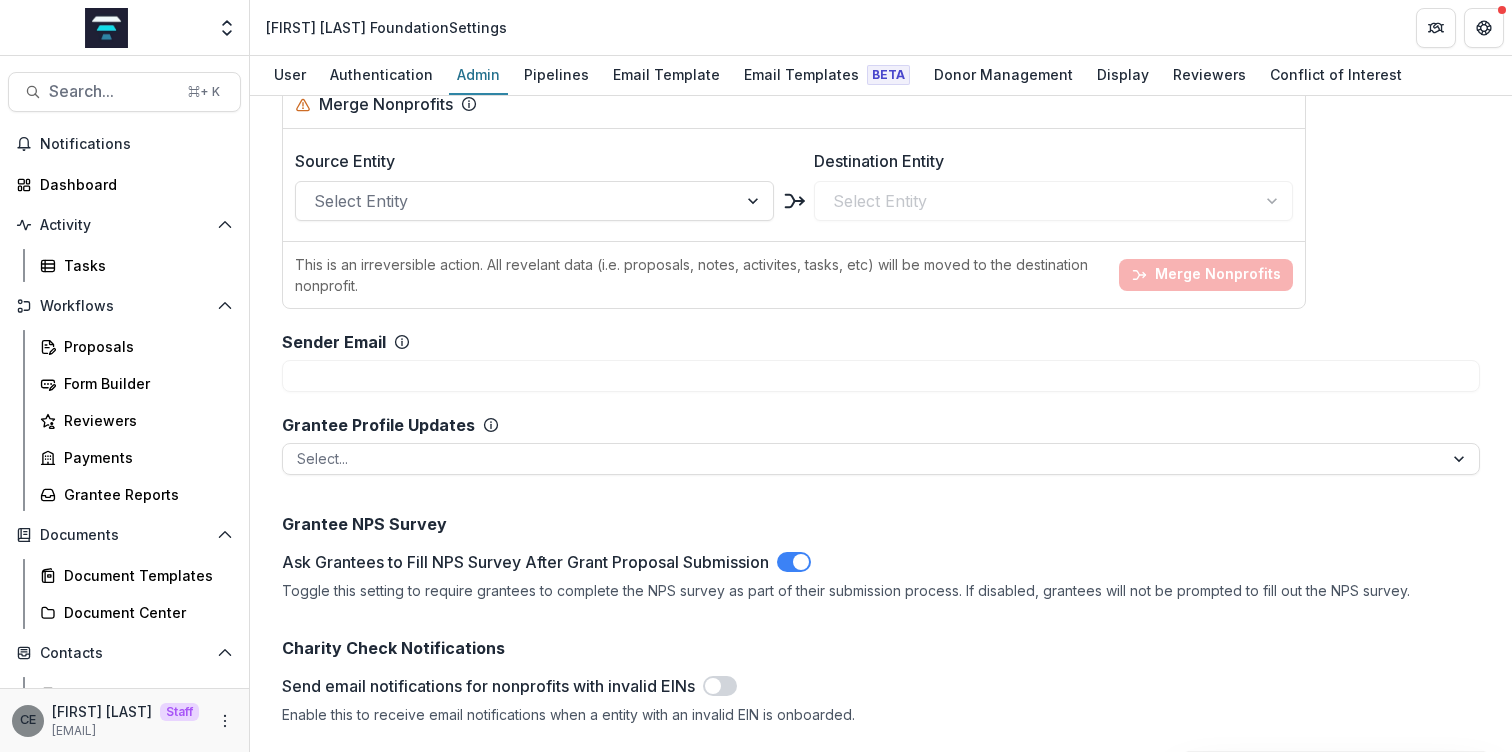 scroll, scrollTop: 2146, scrollLeft: 0, axis: vertical 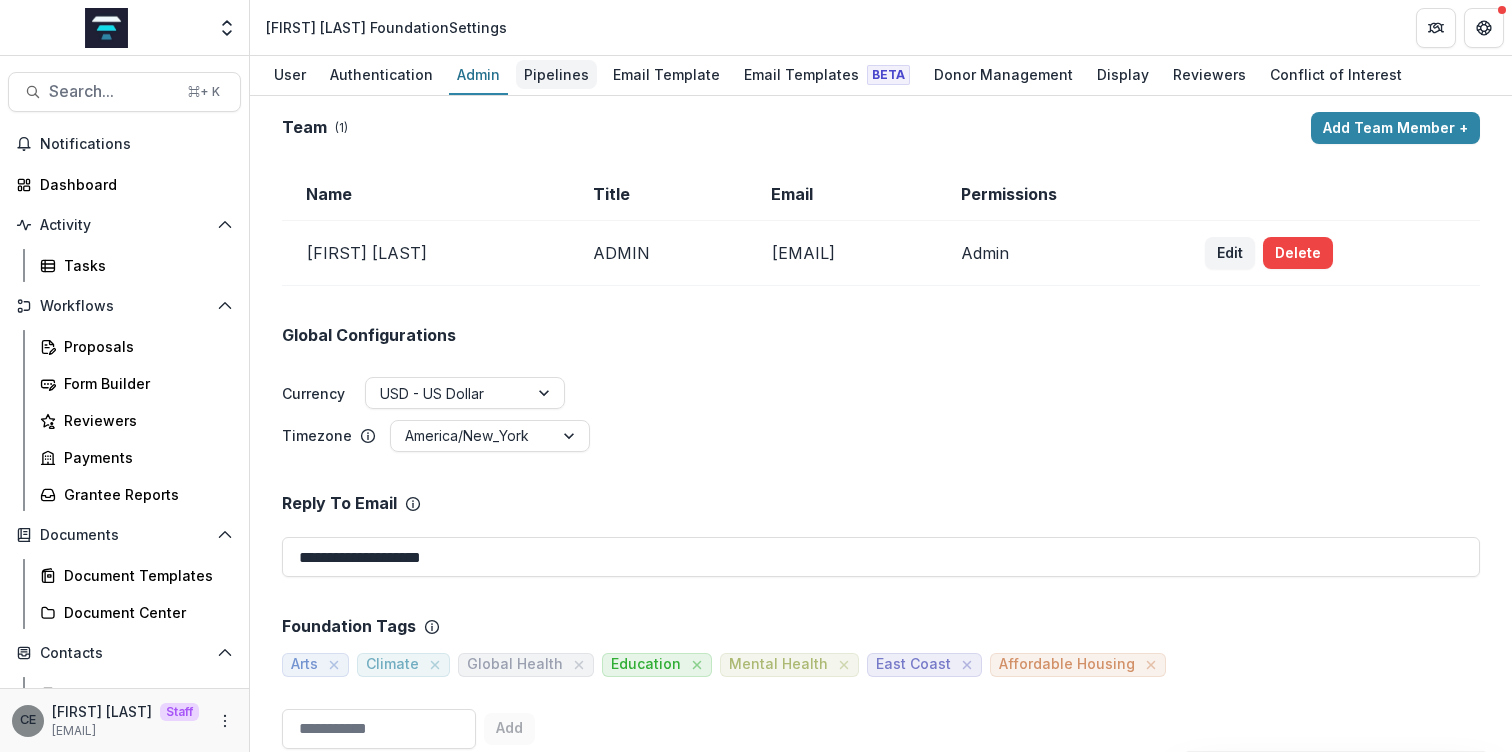 click on "Pipelines" at bounding box center (556, 75) 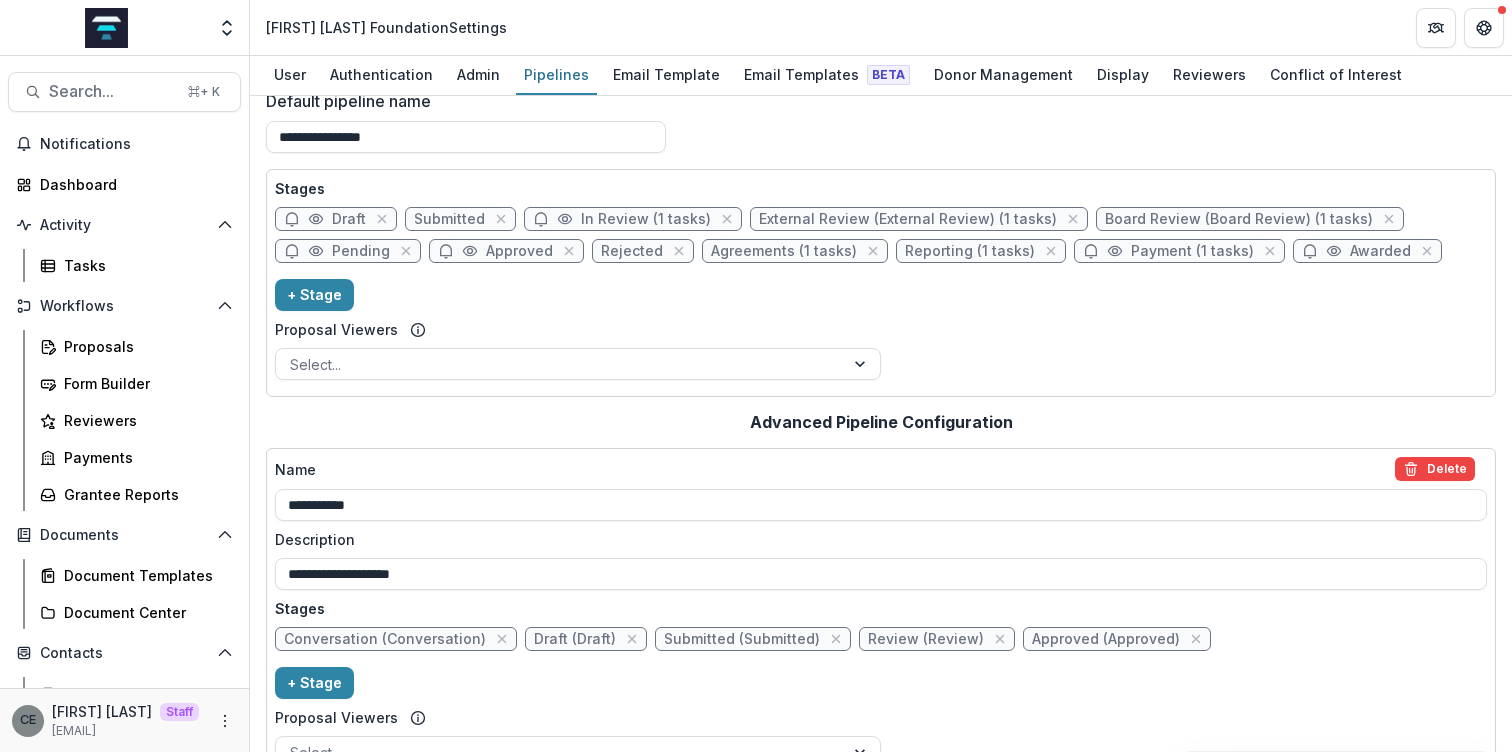 scroll, scrollTop: 0, scrollLeft: 0, axis: both 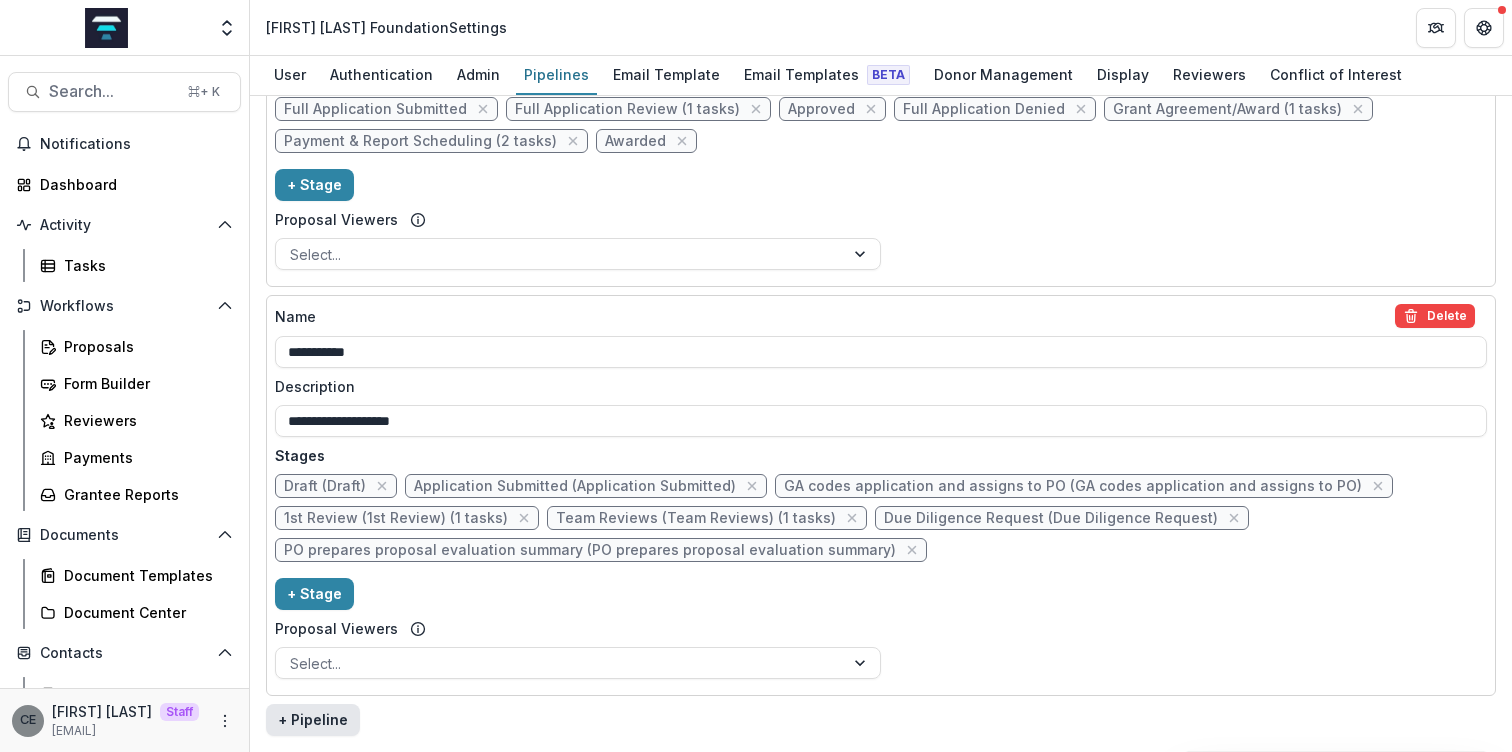 click on "+ Pipeline" at bounding box center (313, 720) 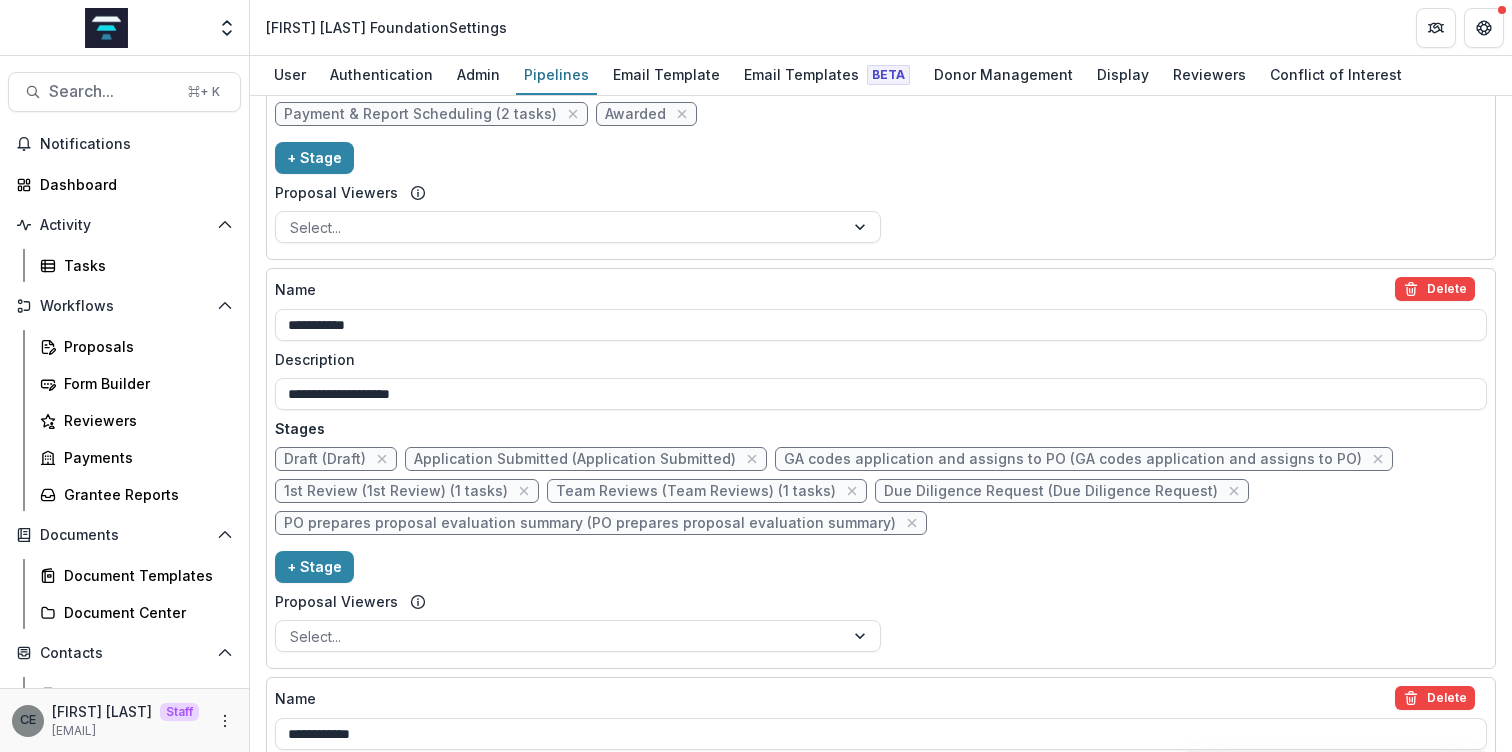 scroll, scrollTop: 1137, scrollLeft: 0, axis: vertical 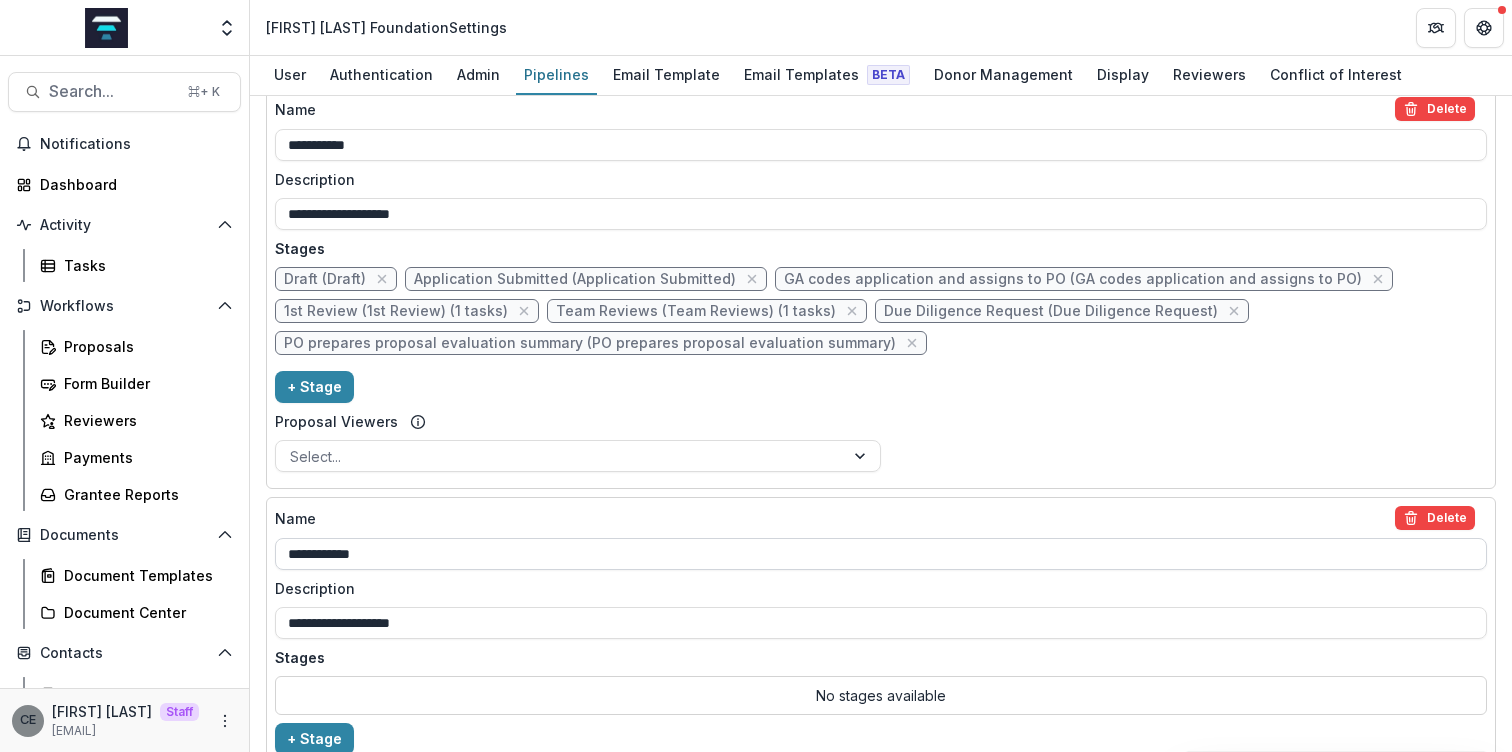 click on "**********" at bounding box center (881, 554) 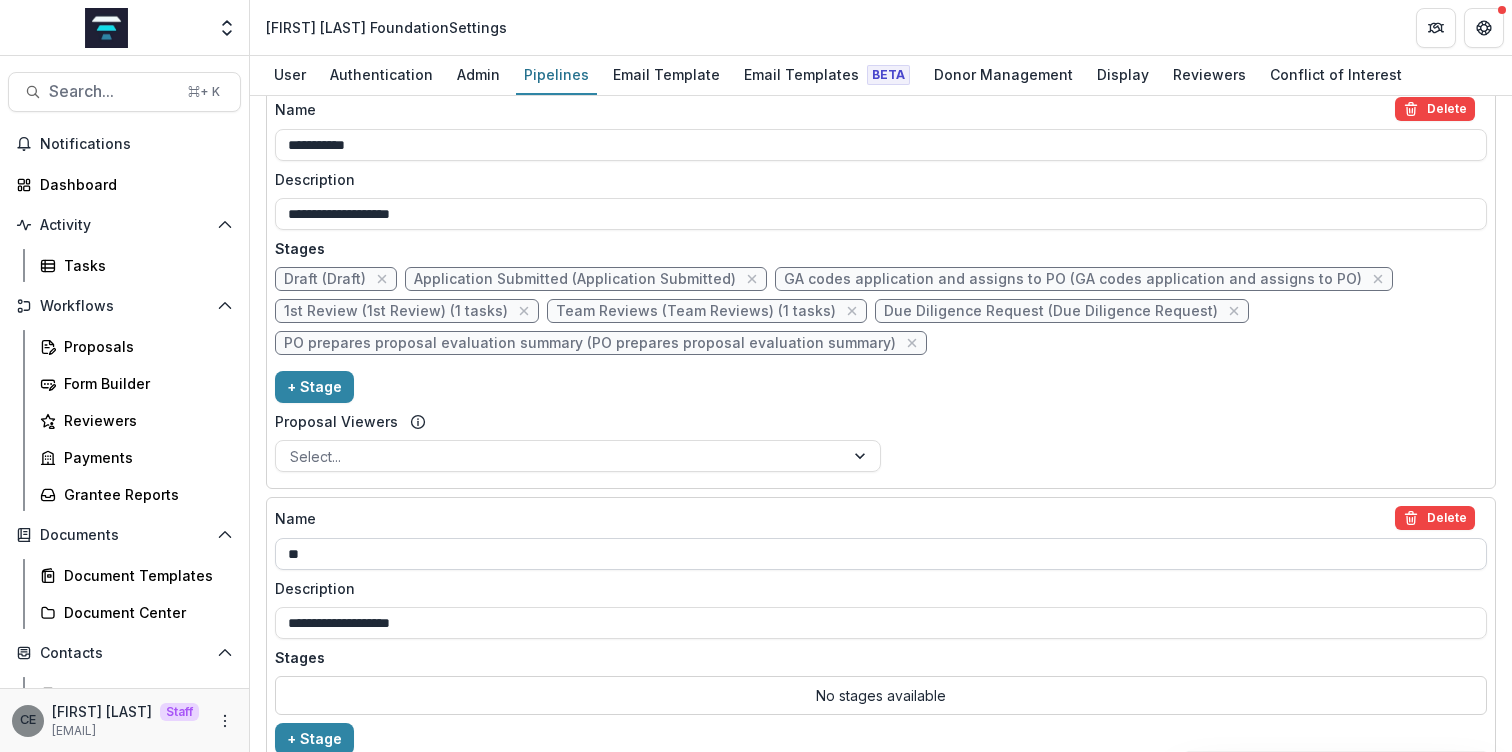 type on "*" 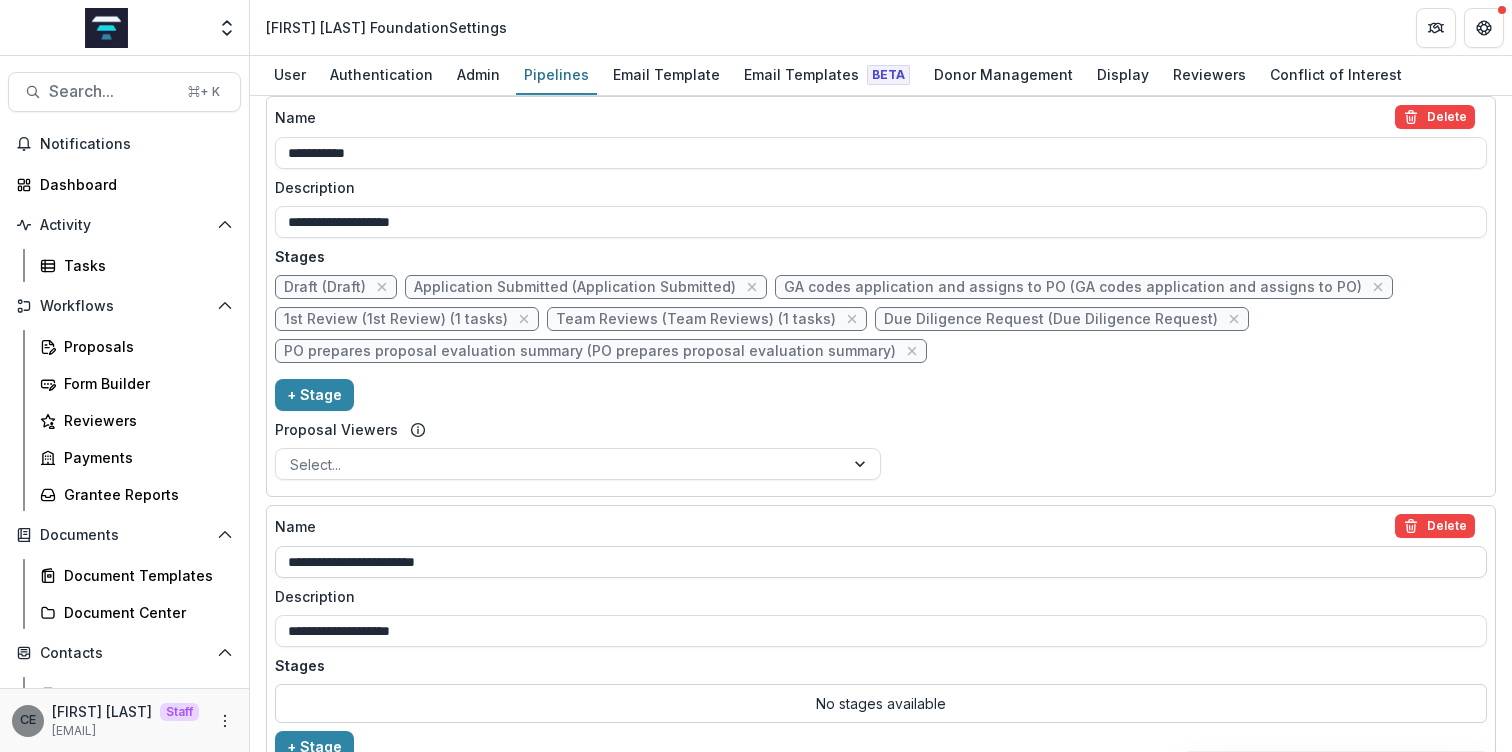 scroll, scrollTop: 1282, scrollLeft: 0, axis: vertical 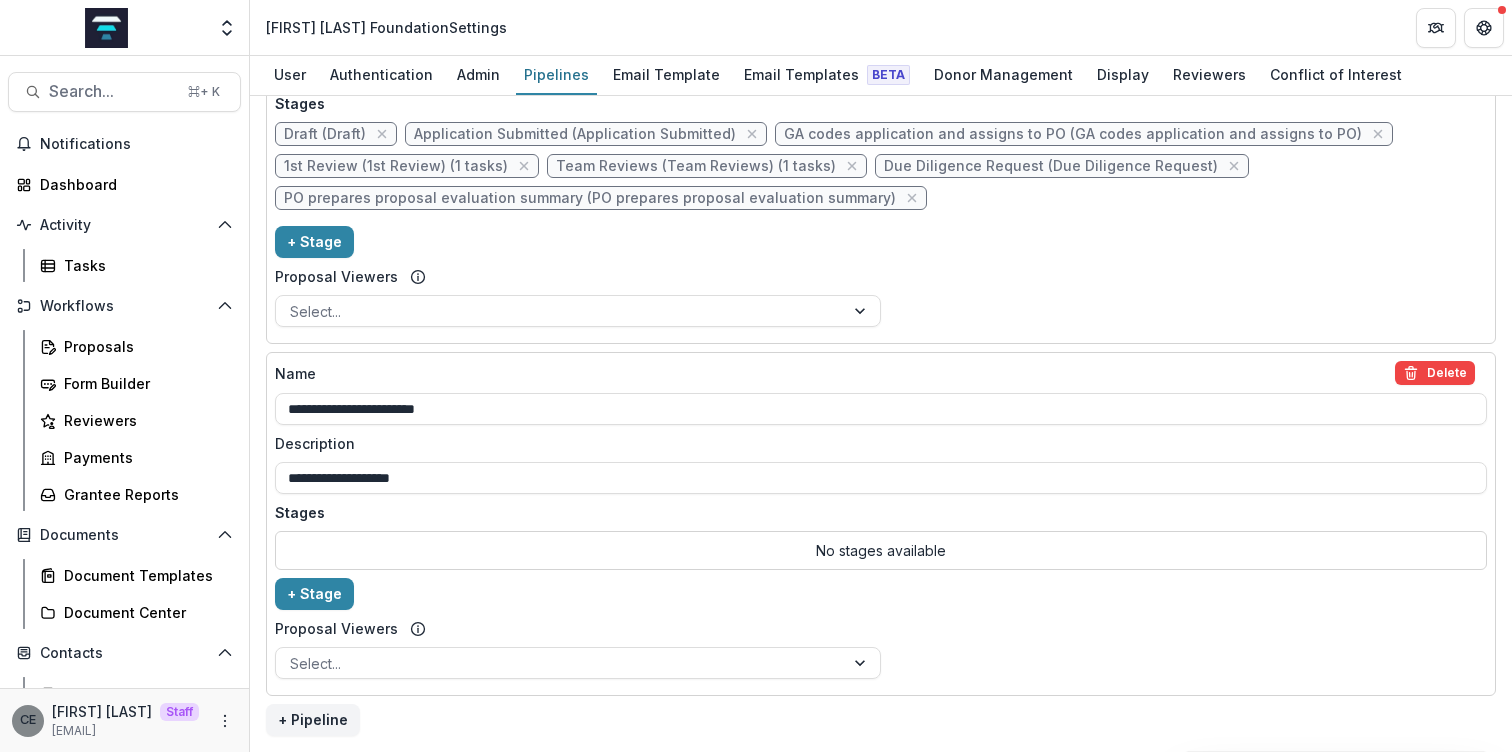type on "**********" 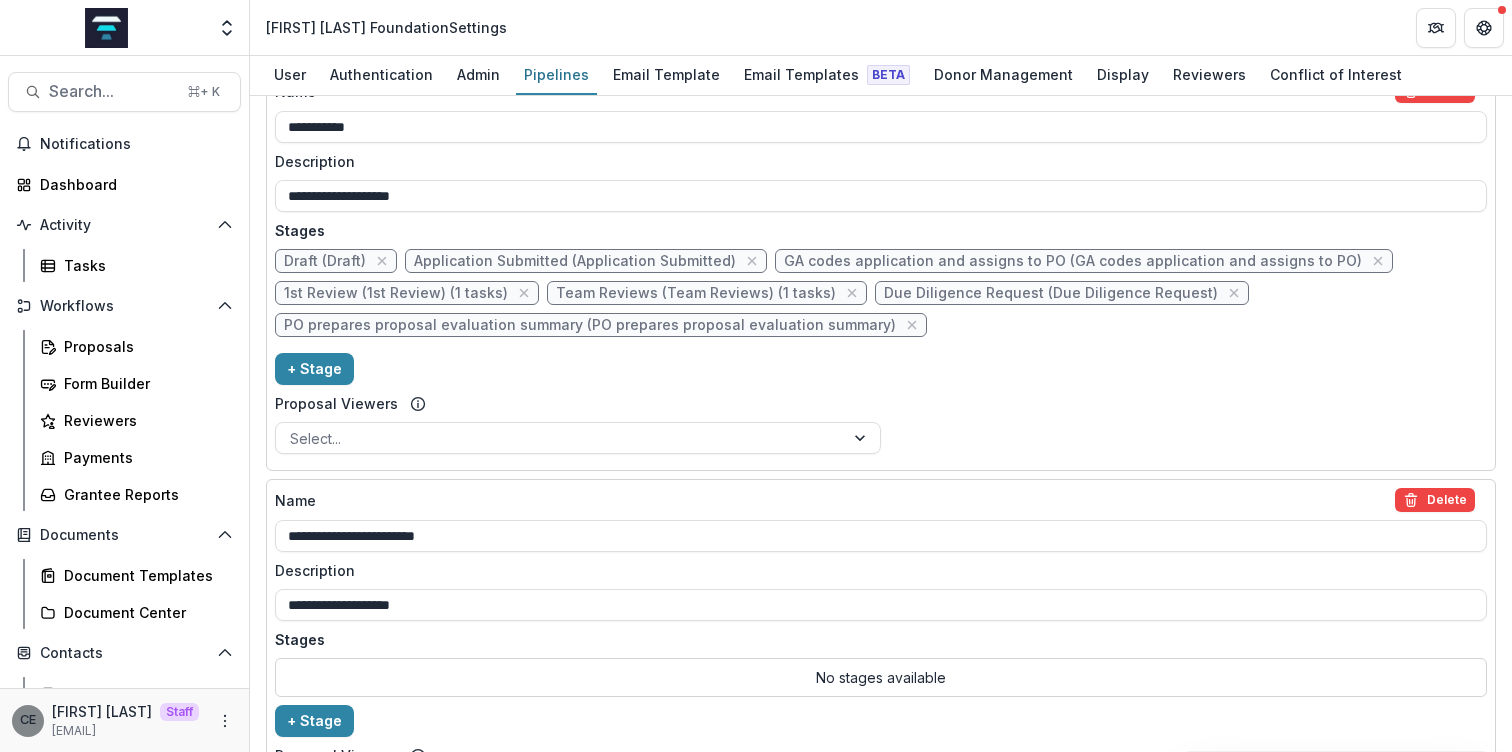 scroll, scrollTop: 1198, scrollLeft: 0, axis: vertical 